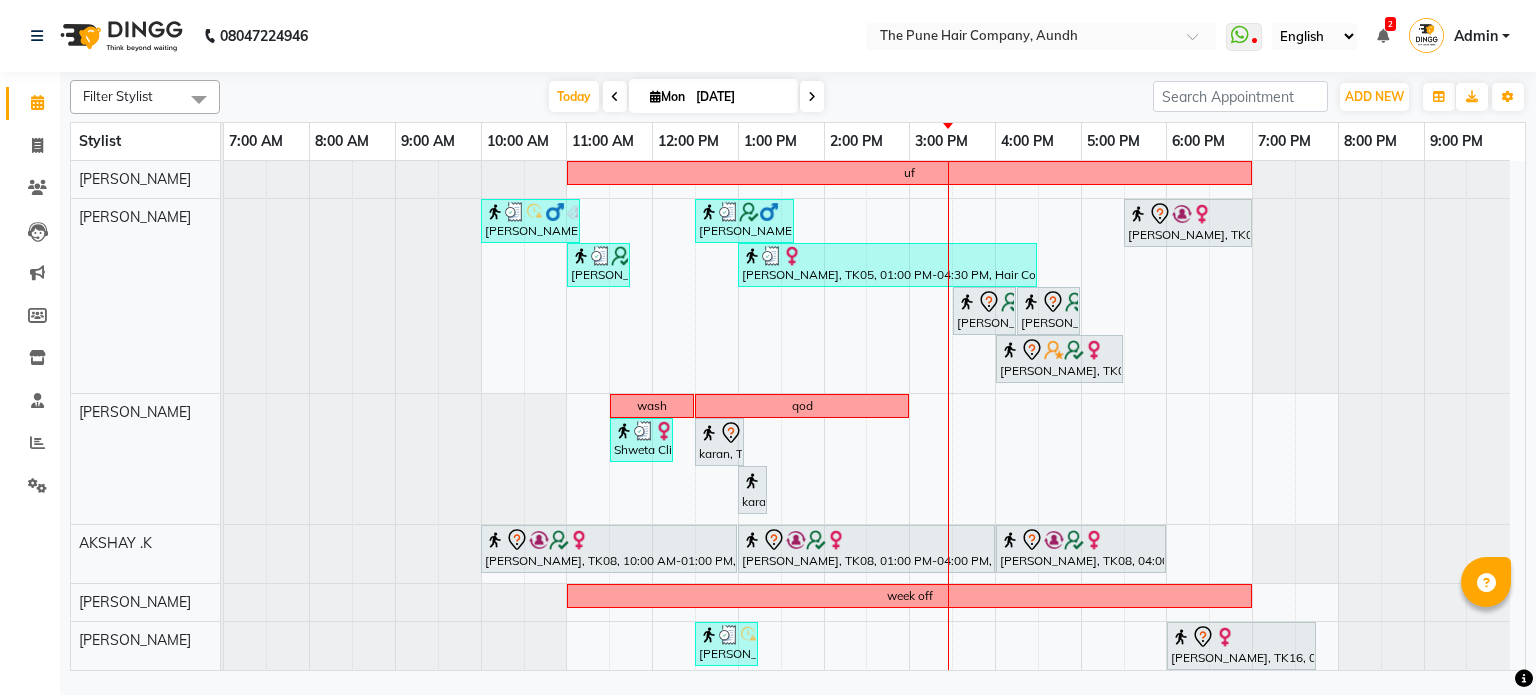 scroll, scrollTop: 0, scrollLeft: 0, axis: both 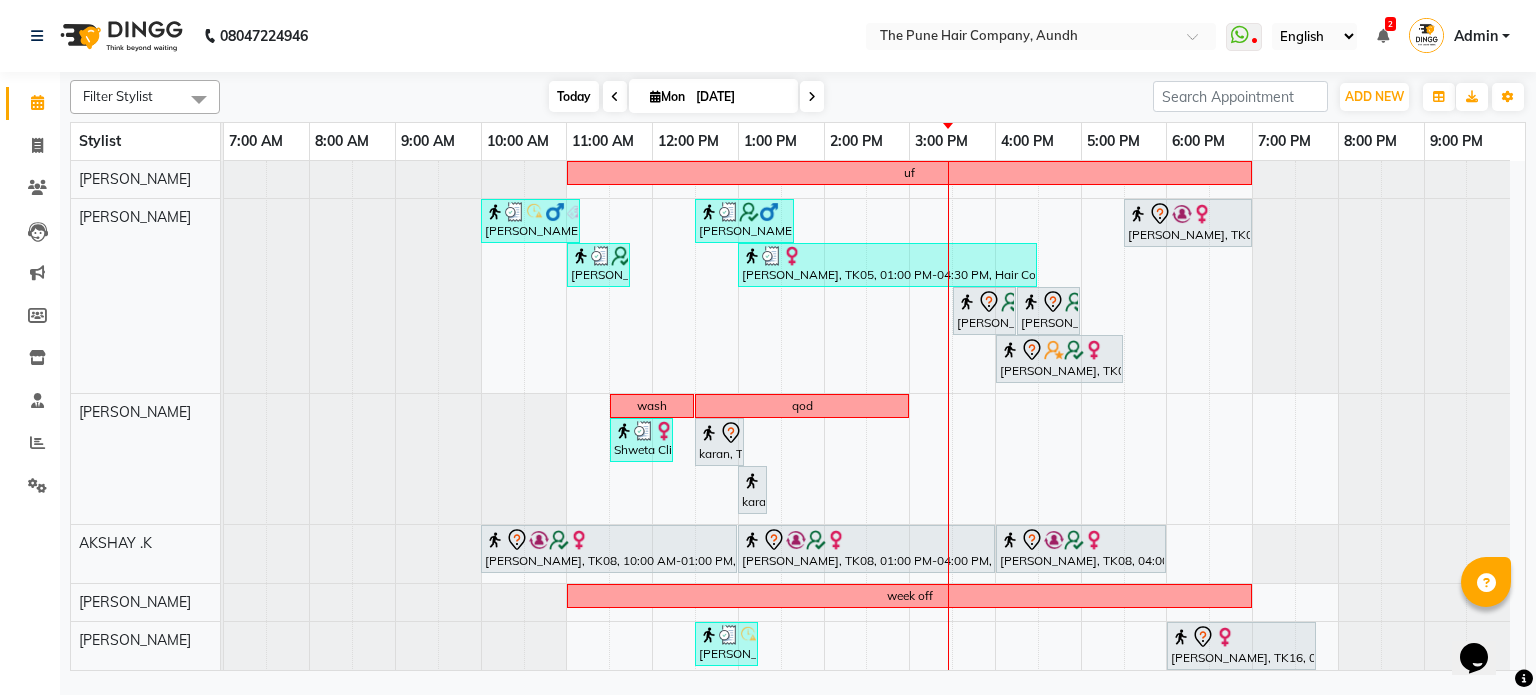 click on "Today" at bounding box center (574, 96) 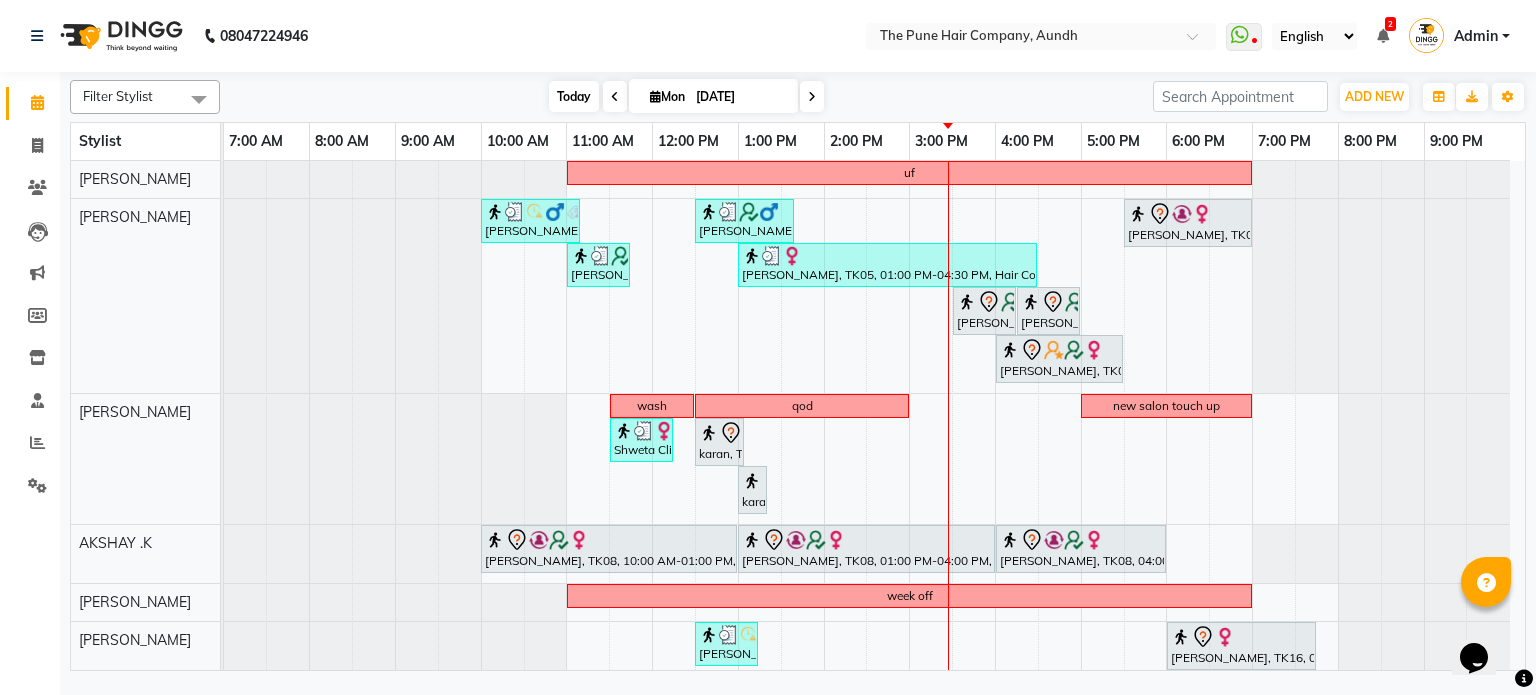 click on "Today" at bounding box center [574, 96] 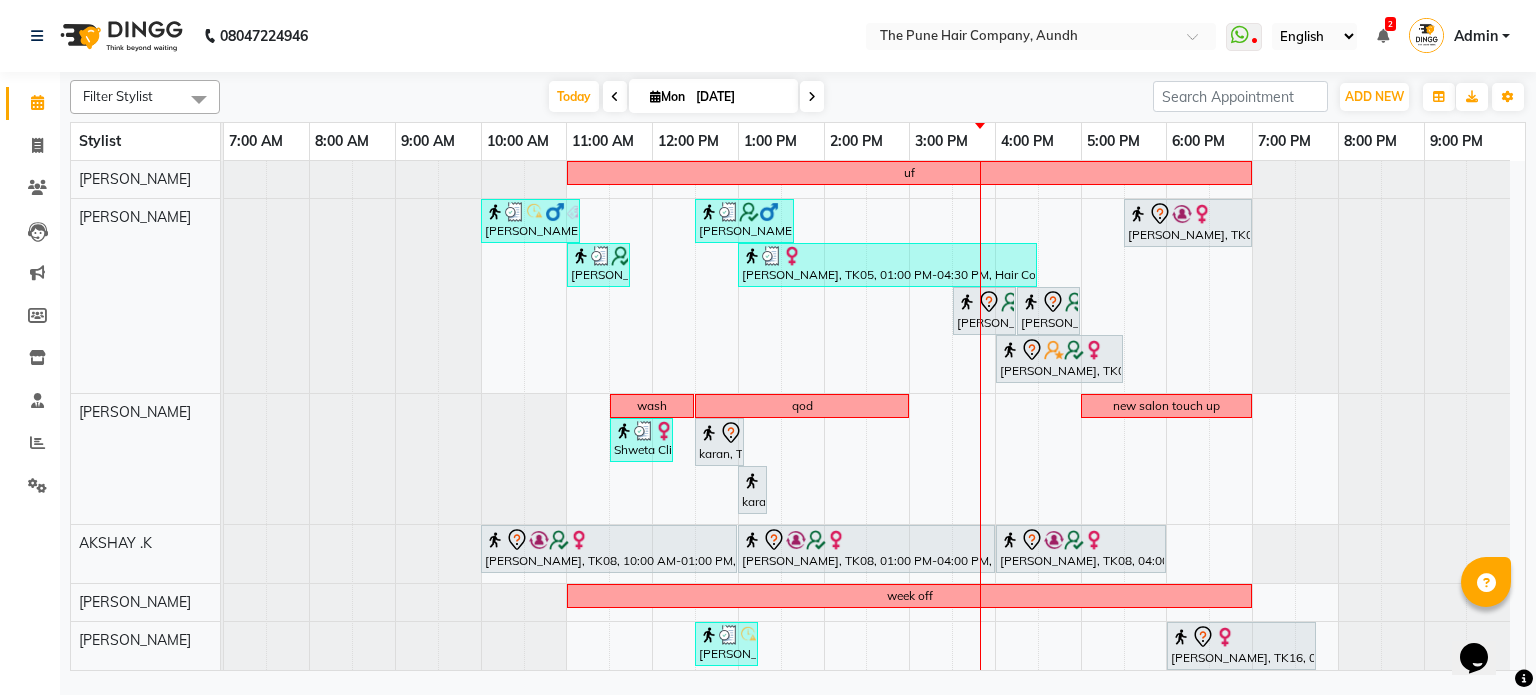 scroll, scrollTop: 313, scrollLeft: 0, axis: vertical 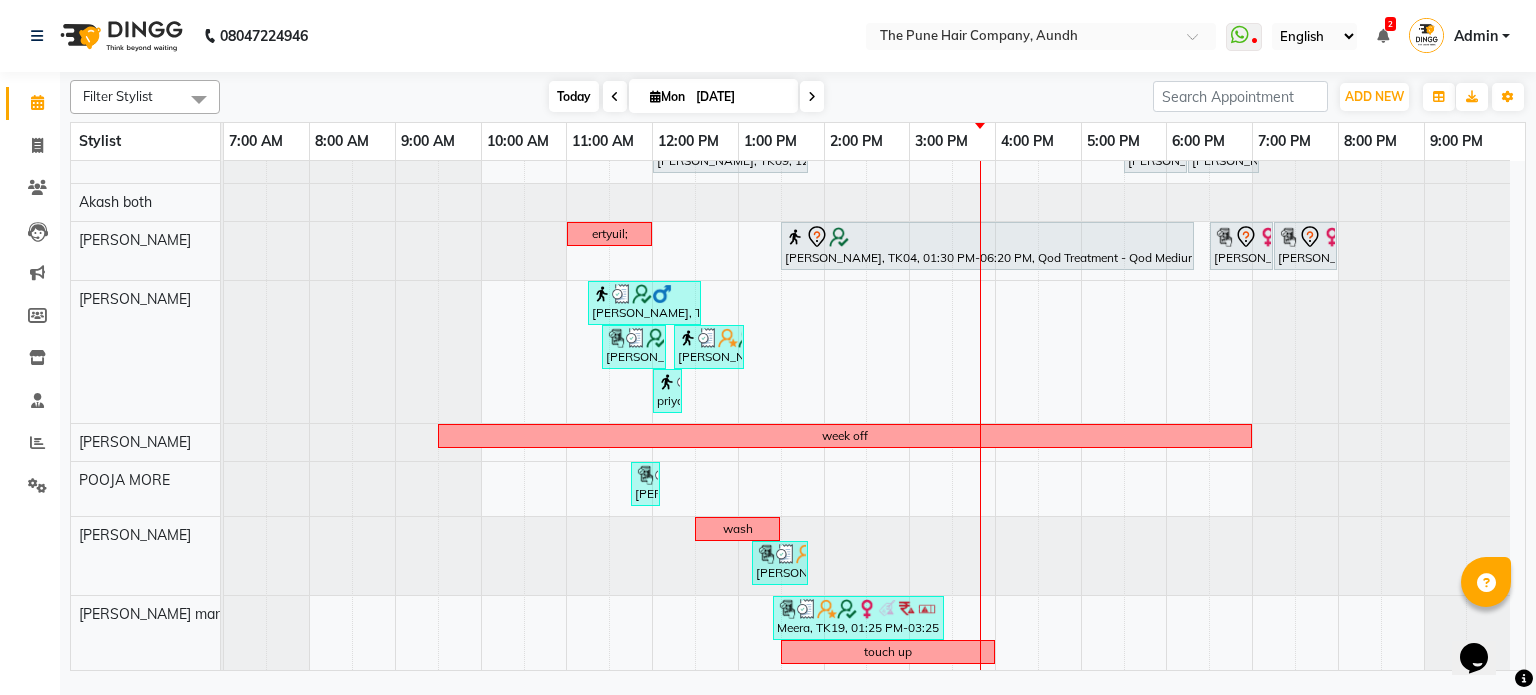 click on "Today" at bounding box center [574, 96] 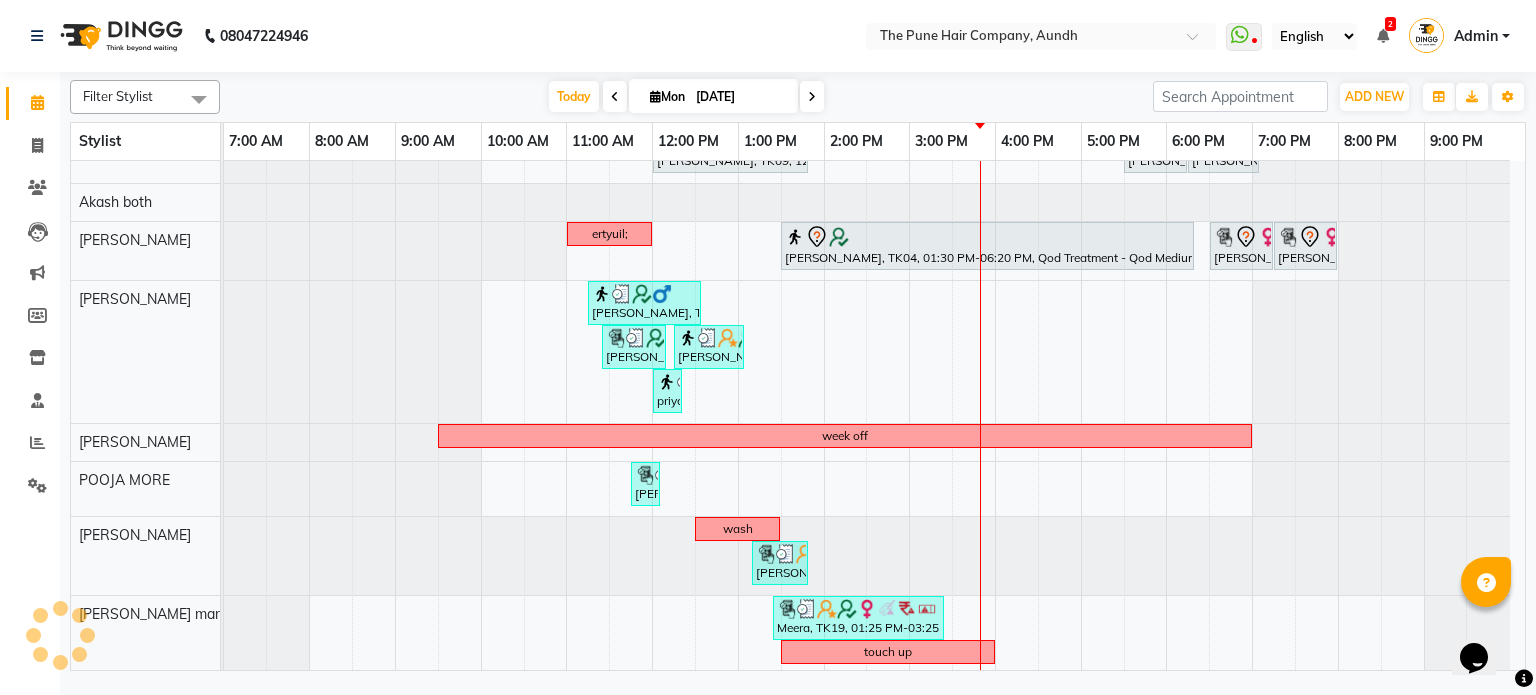 scroll, scrollTop: 556, scrollLeft: 0, axis: vertical 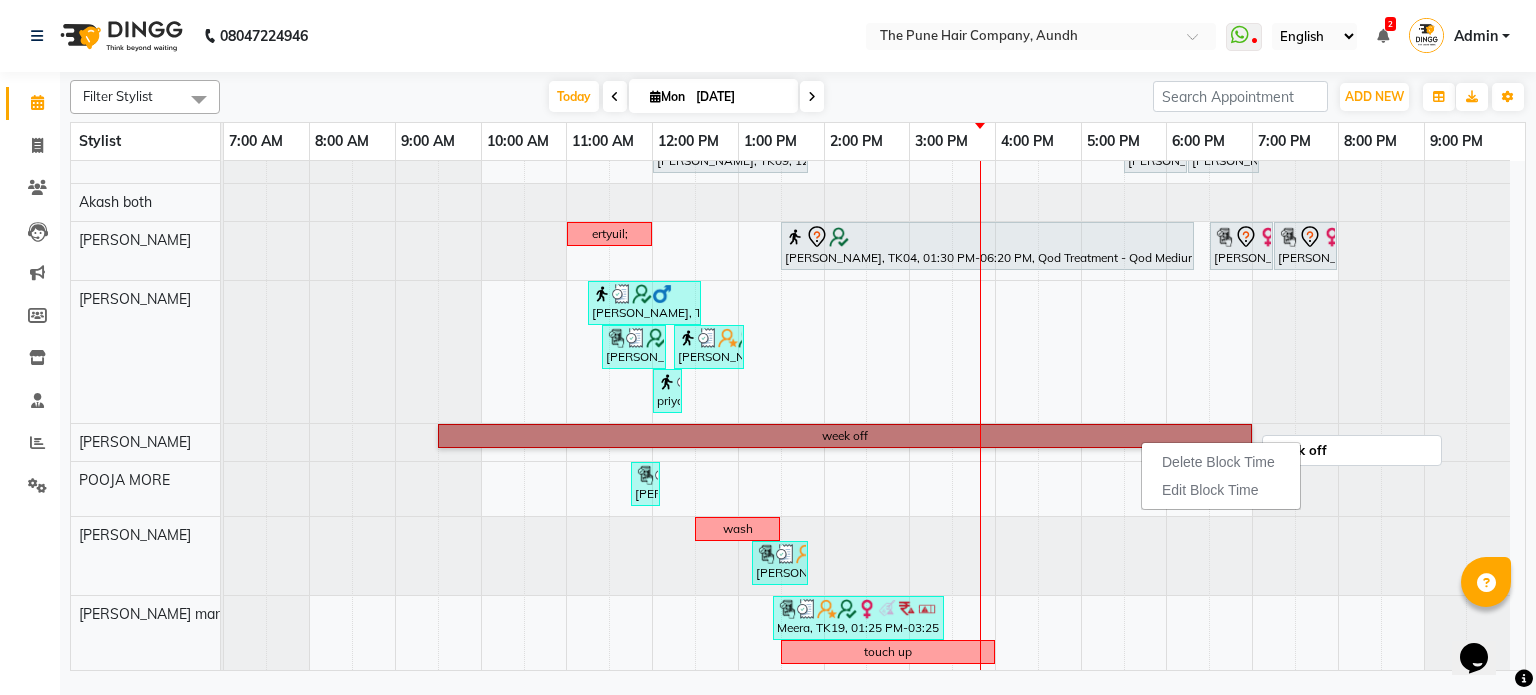 click on "week off" at bounding box center [845, 436] 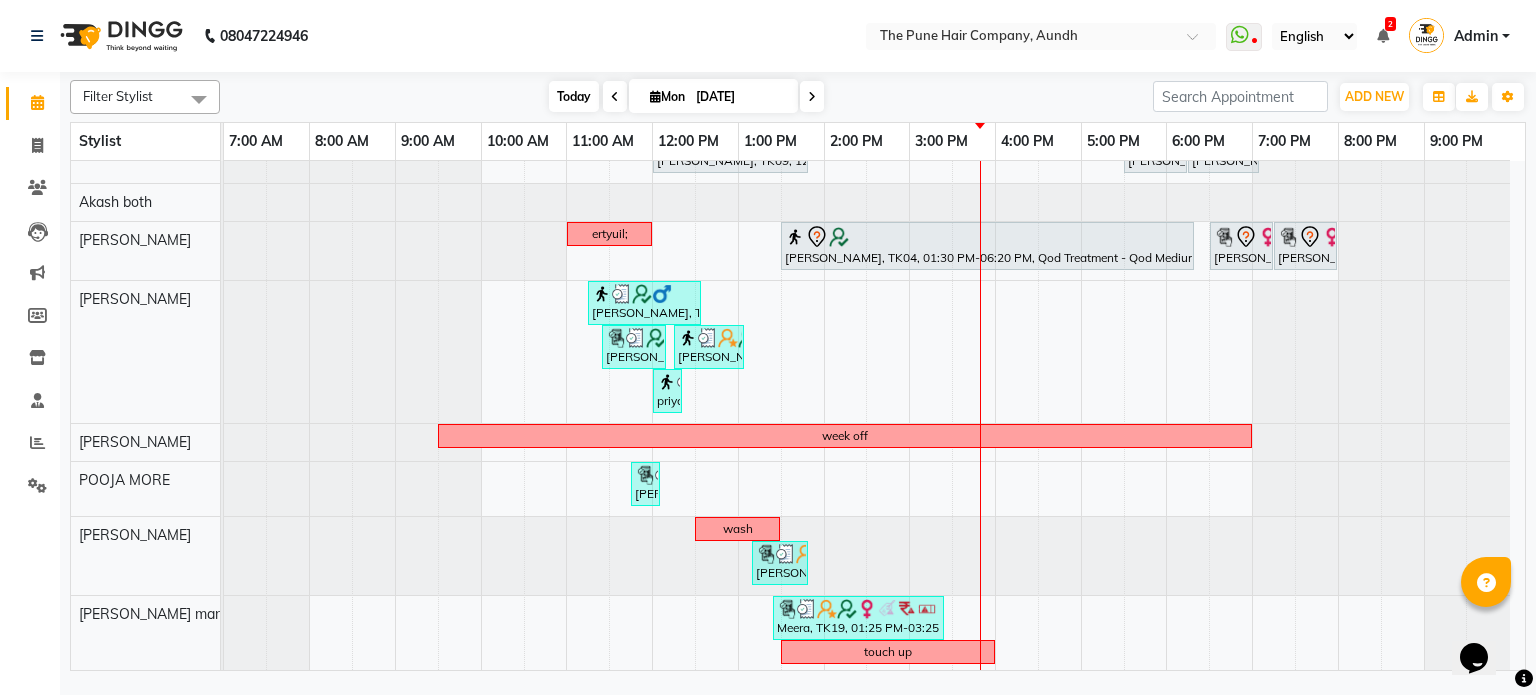 click on "Today" at bounding box center (574, 96) 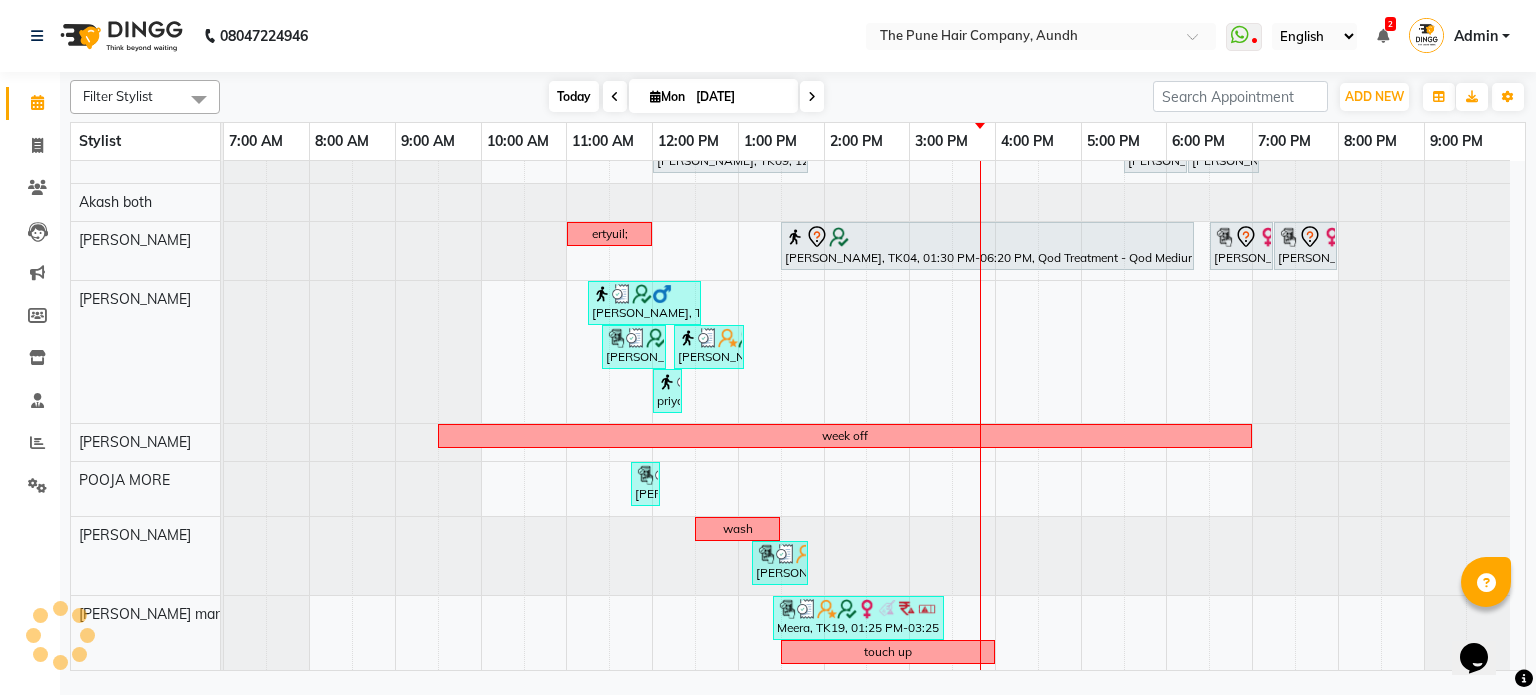 scroll, scrollTop: 556, scrollLeft: 0, axis: vertical 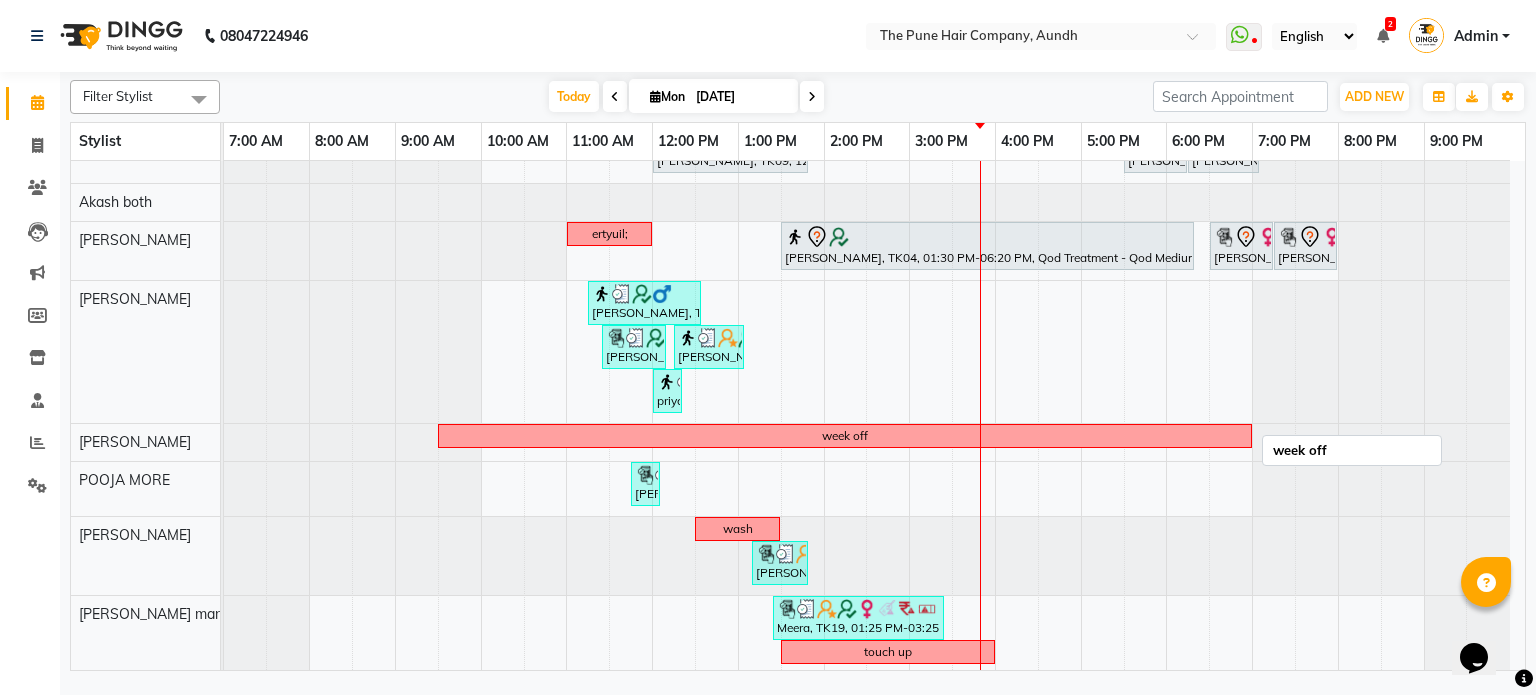 click on "week off" at bounding box center (845, 436) 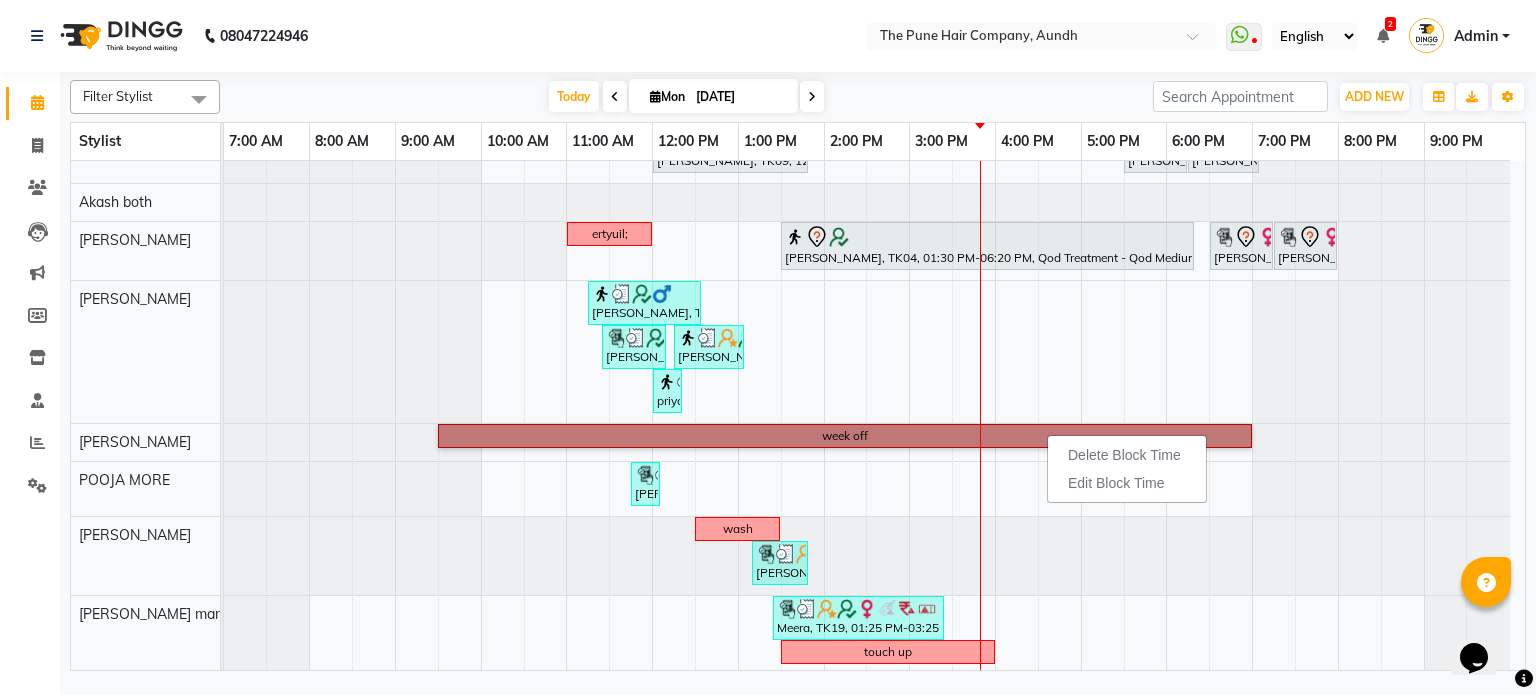click on "uf      [PERSON_NAME], TK06, 10:00 AM-11:10 AM, Cut [DEMOGRAPHIC_DATA] (Expert)     [PERSON_NAME], TK01, 12:30 PM-01:40 PM, Cut Below 12 year (boy)             [PERSON_NAME], TK02, 05:30 PM-07:00 PM, Hair wash & blow dry - long     [PERSON_NAME], TK01, 11:00 AM-11:45 AM, Cut [DEMOGRAPHIC_DATA] (Expert)     [PERSON_NAME], TK05, 01:00 PM-04:30 PM, Hair Color [PERSON_NAME] Touchup 2 Inch,Fringe cut             [PERSON_NAME], TK07, 03:30 PM-04:15 PM, Cut [DEMOGRAPHIC_DATA] (Expert)             [PERSON_NAME], TK07, 04:15 PM-05:00 PM, Cut [DEMOGRAPHIC_DATA] (Expert)             [PERSON_NAME], TK03, 04:00 PM-05:30 PM, Hair Color [PERSON_NAME] Touchup 2 Inch  wash   qod   new salon touch up      Shweta Client, TK12, 11:30 AM-12:15 PM, Blow dry medium              karan, TK14, 12:30 PM-01:05 PM, Cut [DEMOGRAPHIC_DATA] (Sr.stylist)             [PERSON_NAME], TK14, 01:00 PM-01:20 PM,  [PERSON_NAME] Crafting             [PERSON_NAME], TK08, 10:00 AM-01:00 PM, Hair Color Majirel - Majirel Global Long             [PERSON_NAME], TK08, 01:00 PM-04:00 PM, Global Highlight - Majirel Highlights Long" at bounding box center [874, 139] 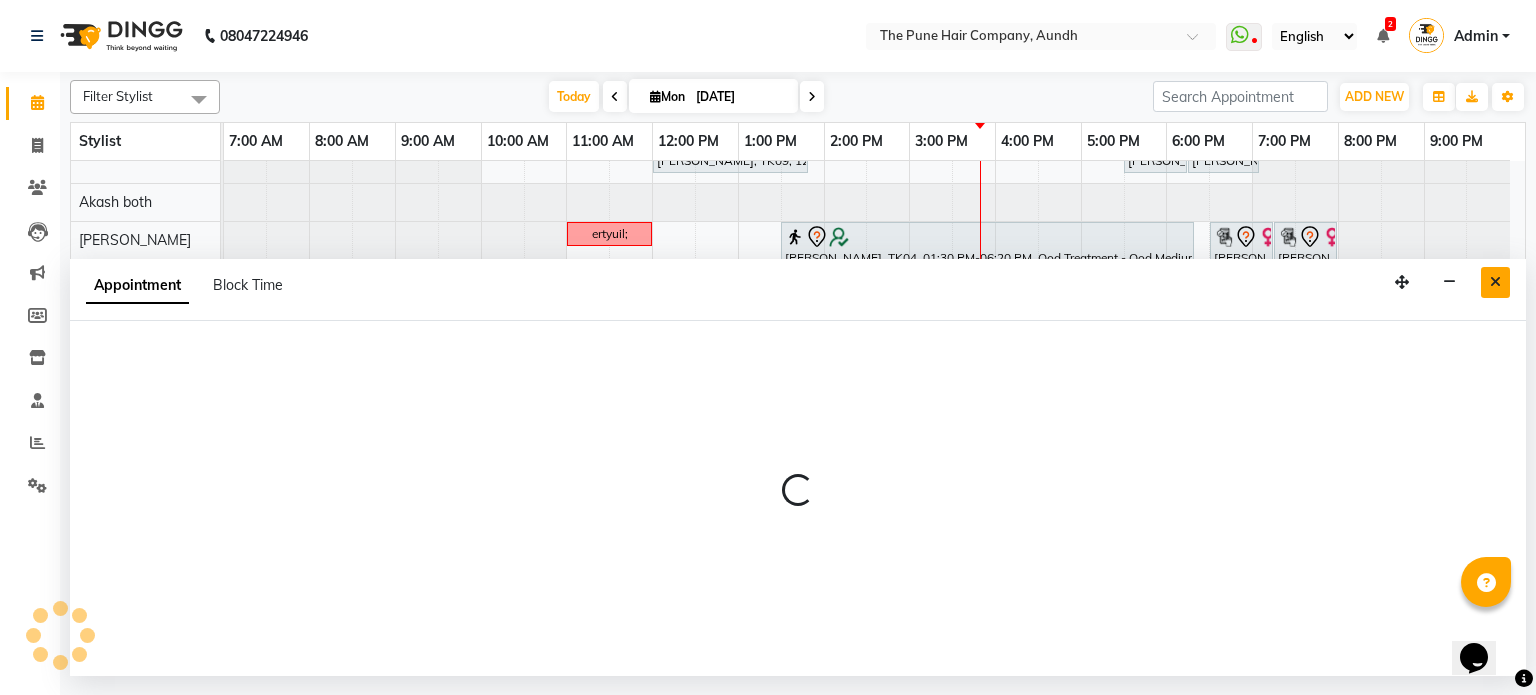 select on "49797" 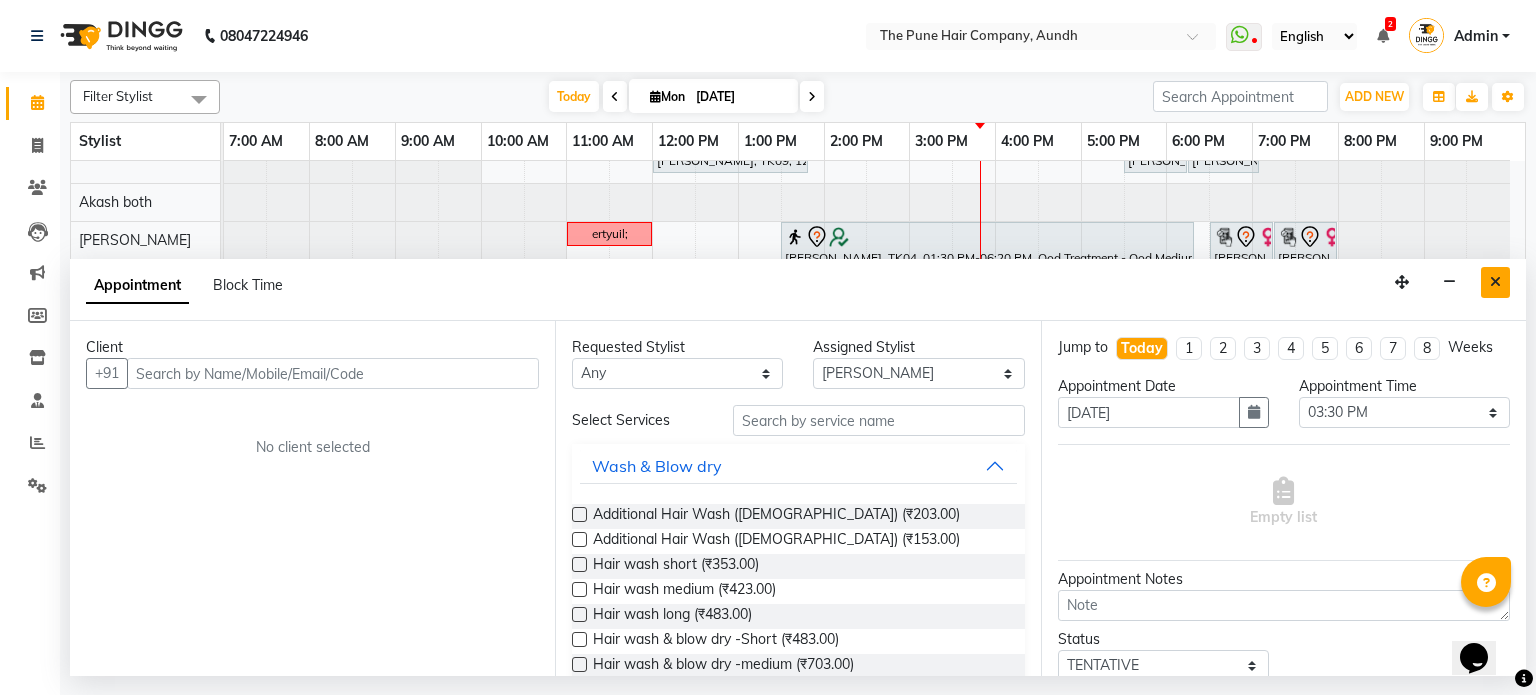 click at bounding box center [1495, 282] 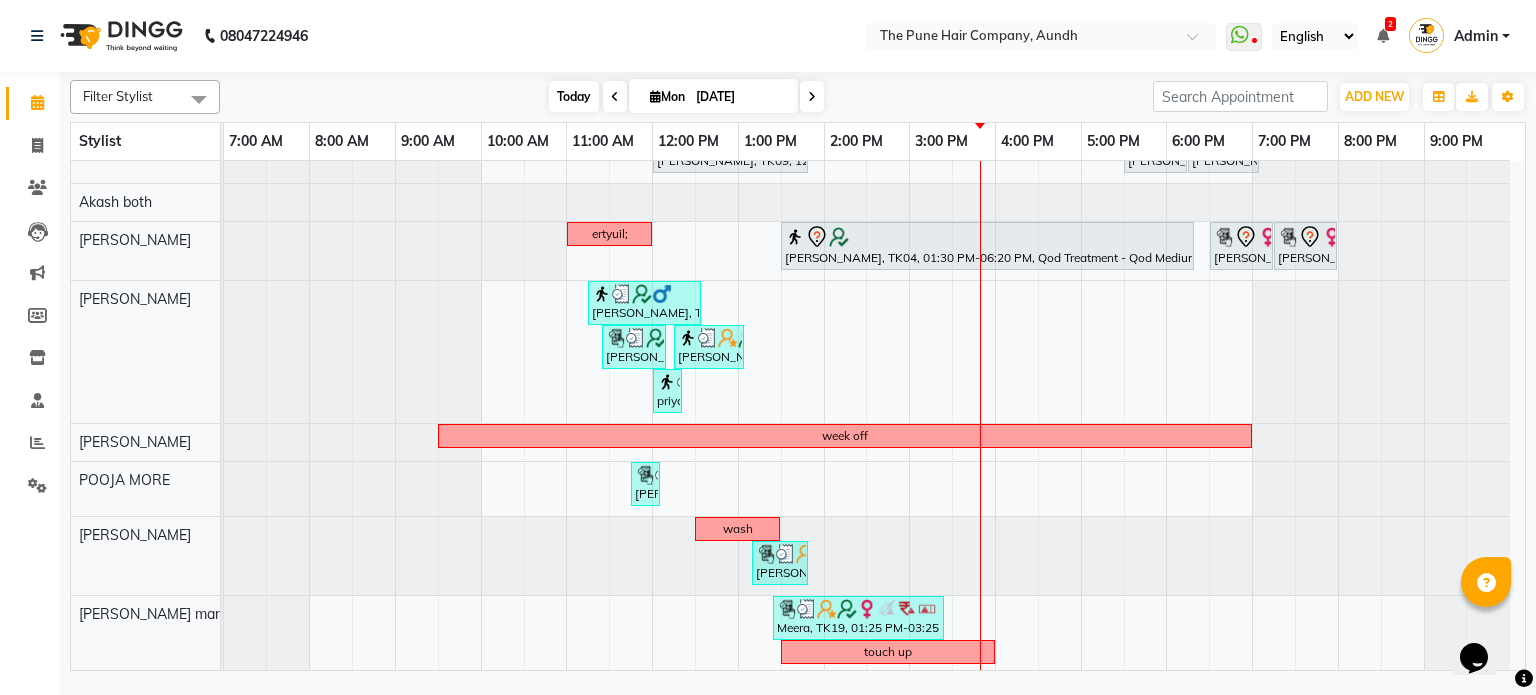 click on "Today" at bounding box center (574, 96) 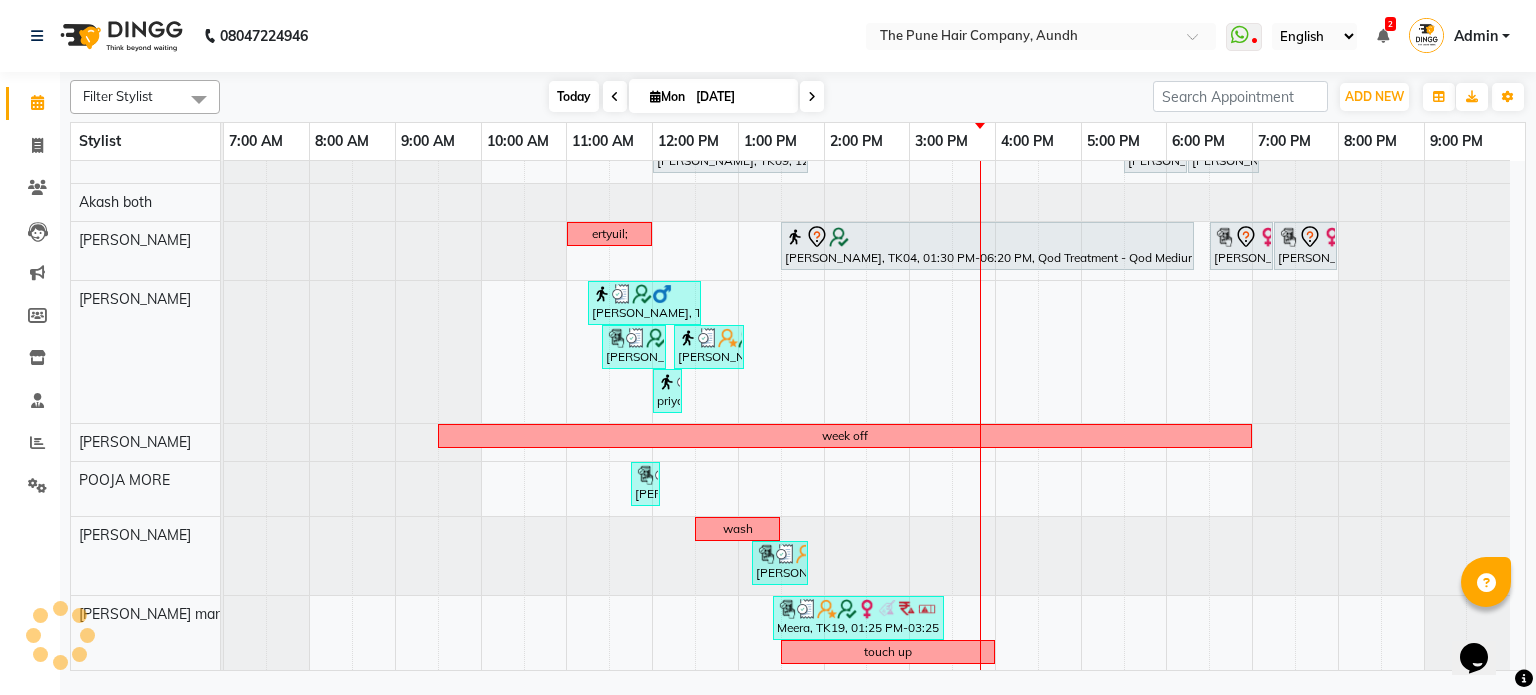 scroll, scrollTop: 556, scrollLeft: 0, axis: vertical 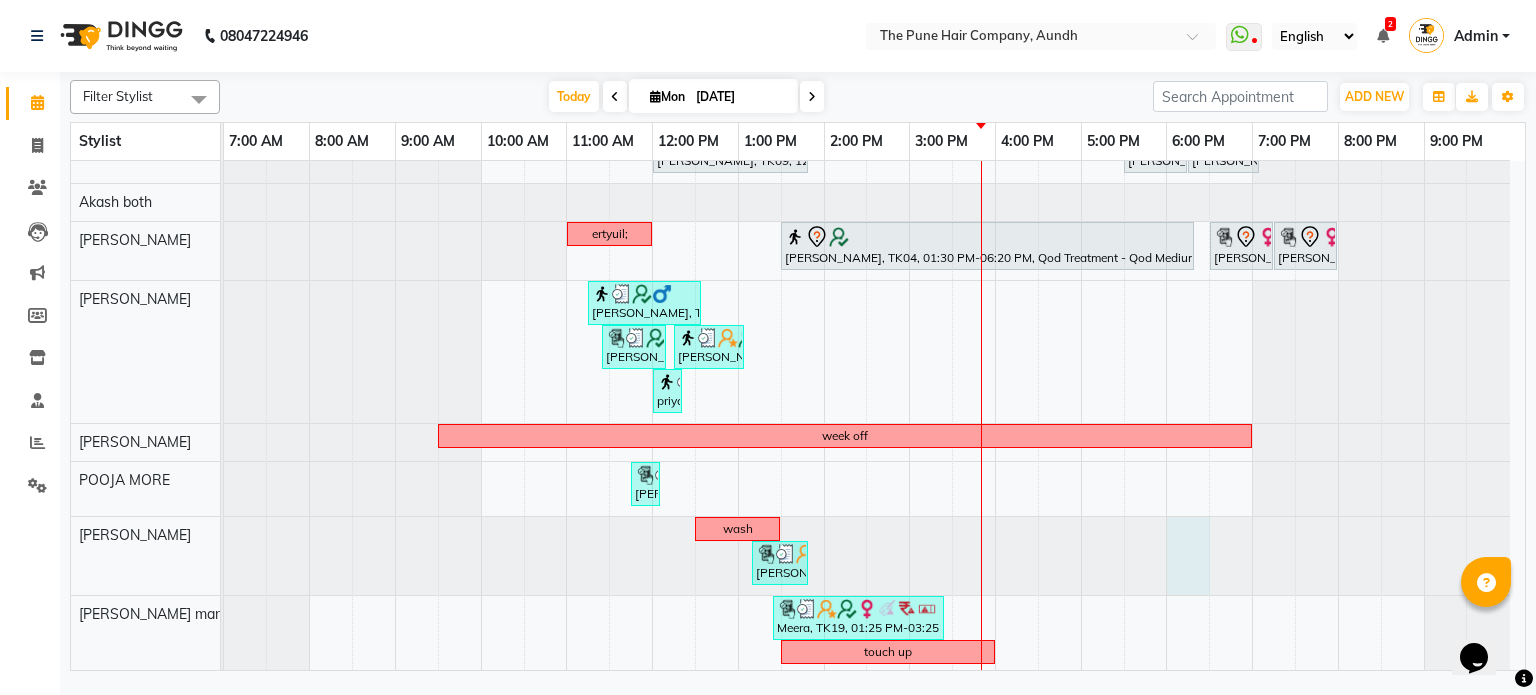 click at bounding box center (224, 556) 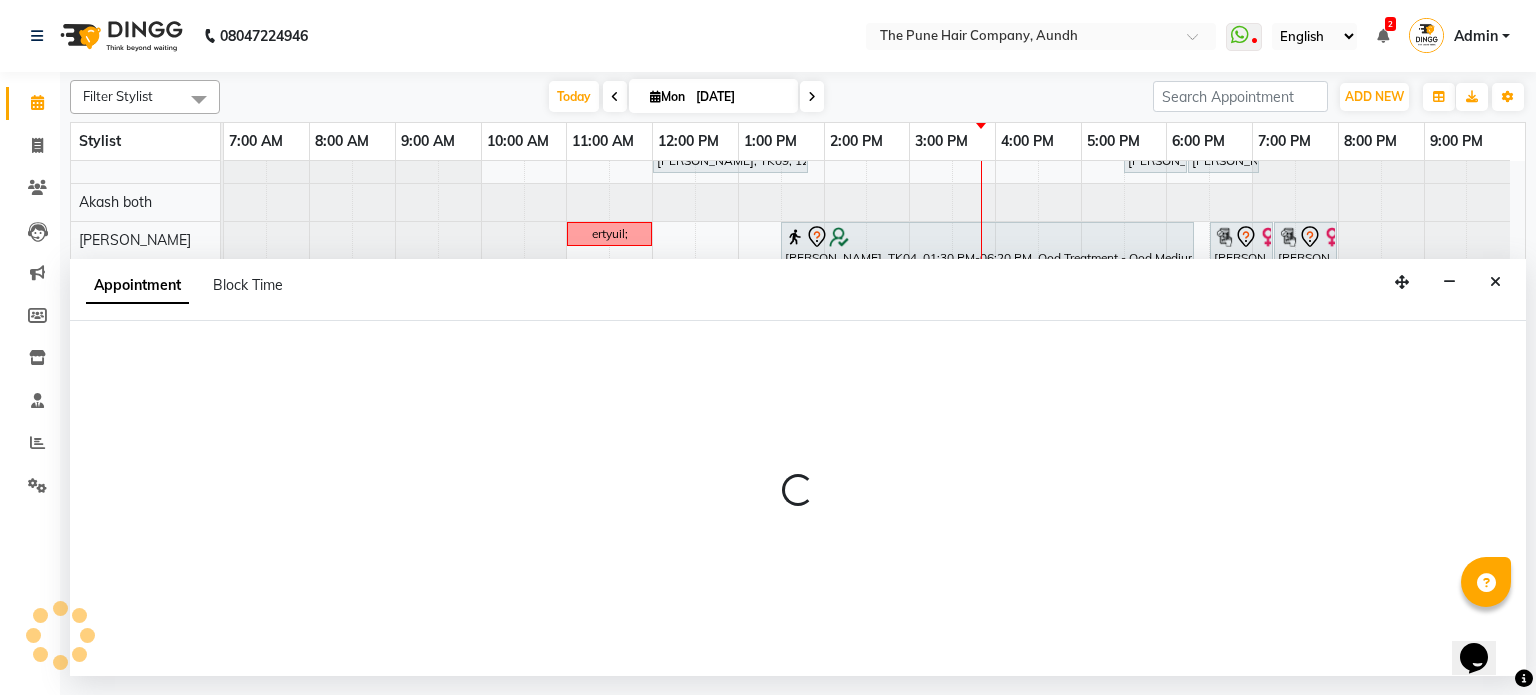 select on "50093" 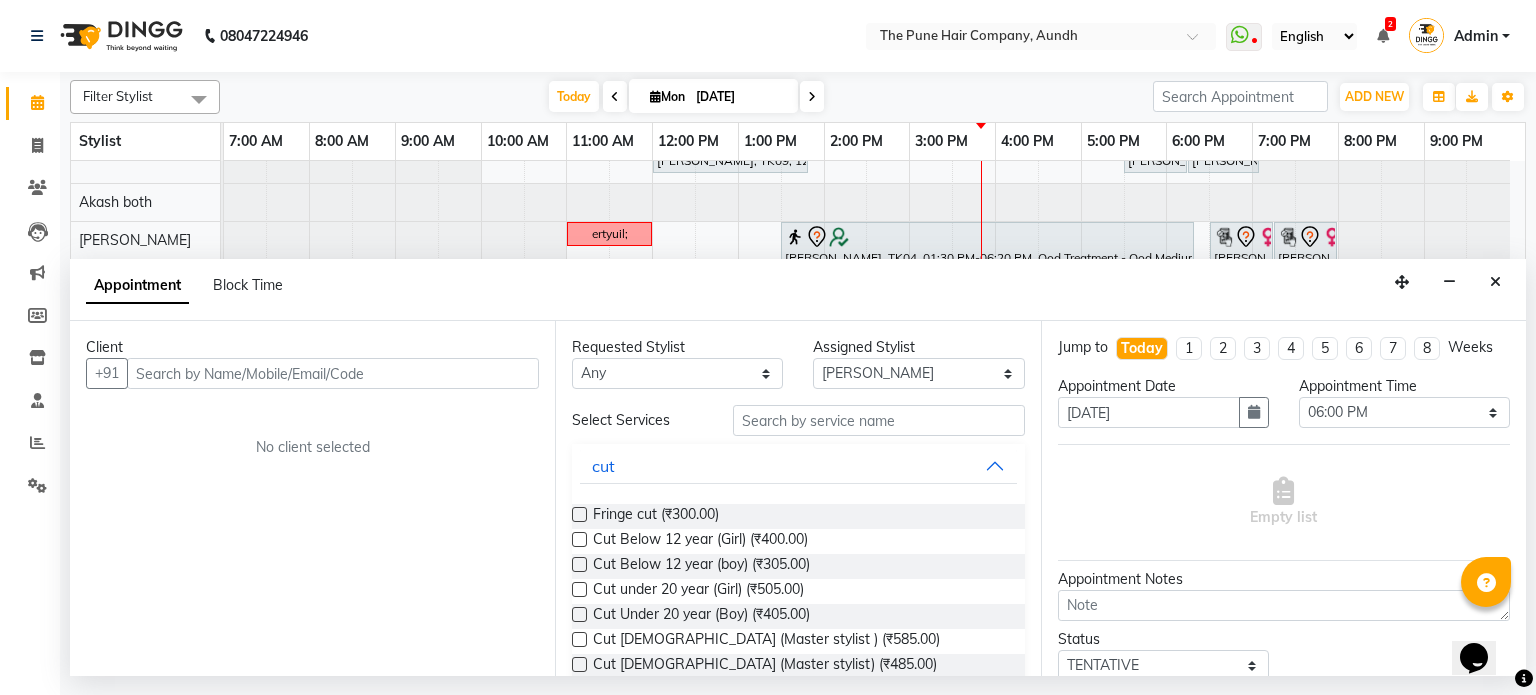 click at bounding box center [333, 373] 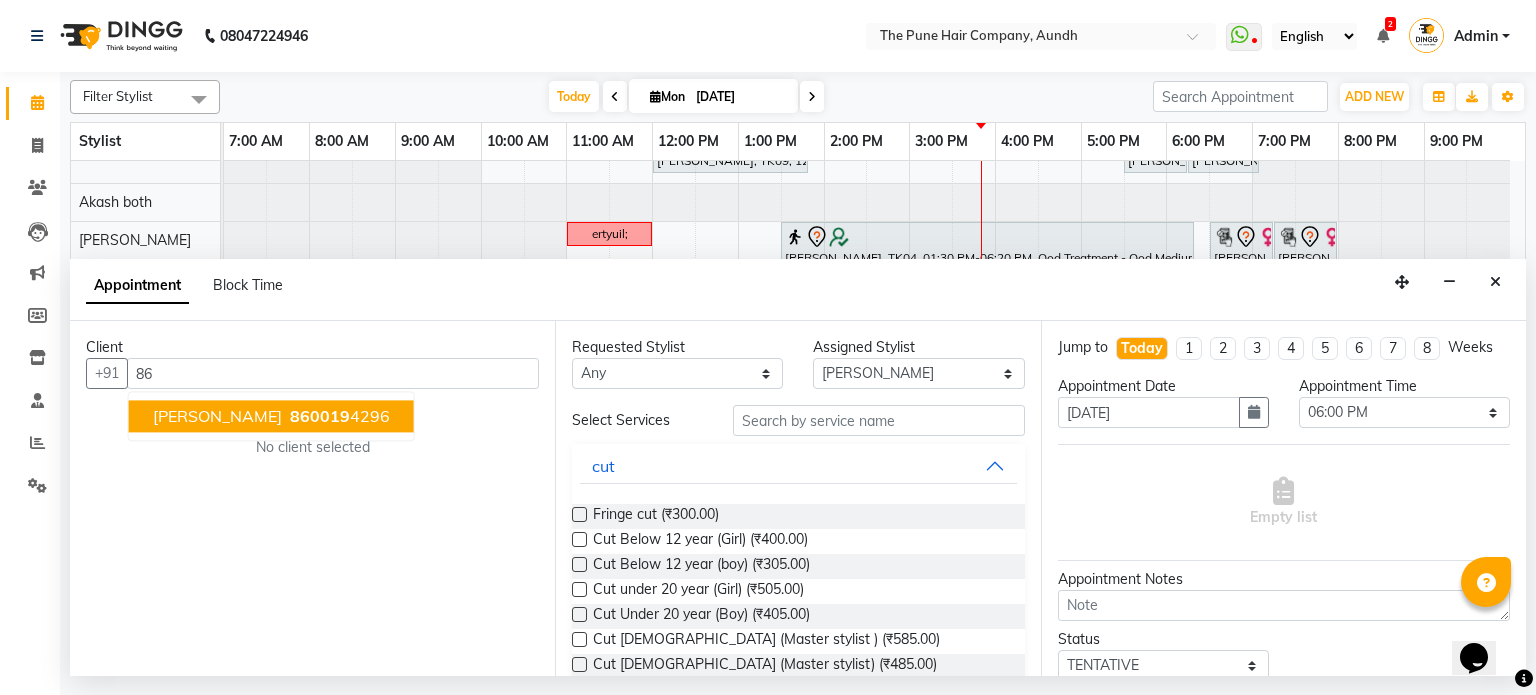 type on "8" 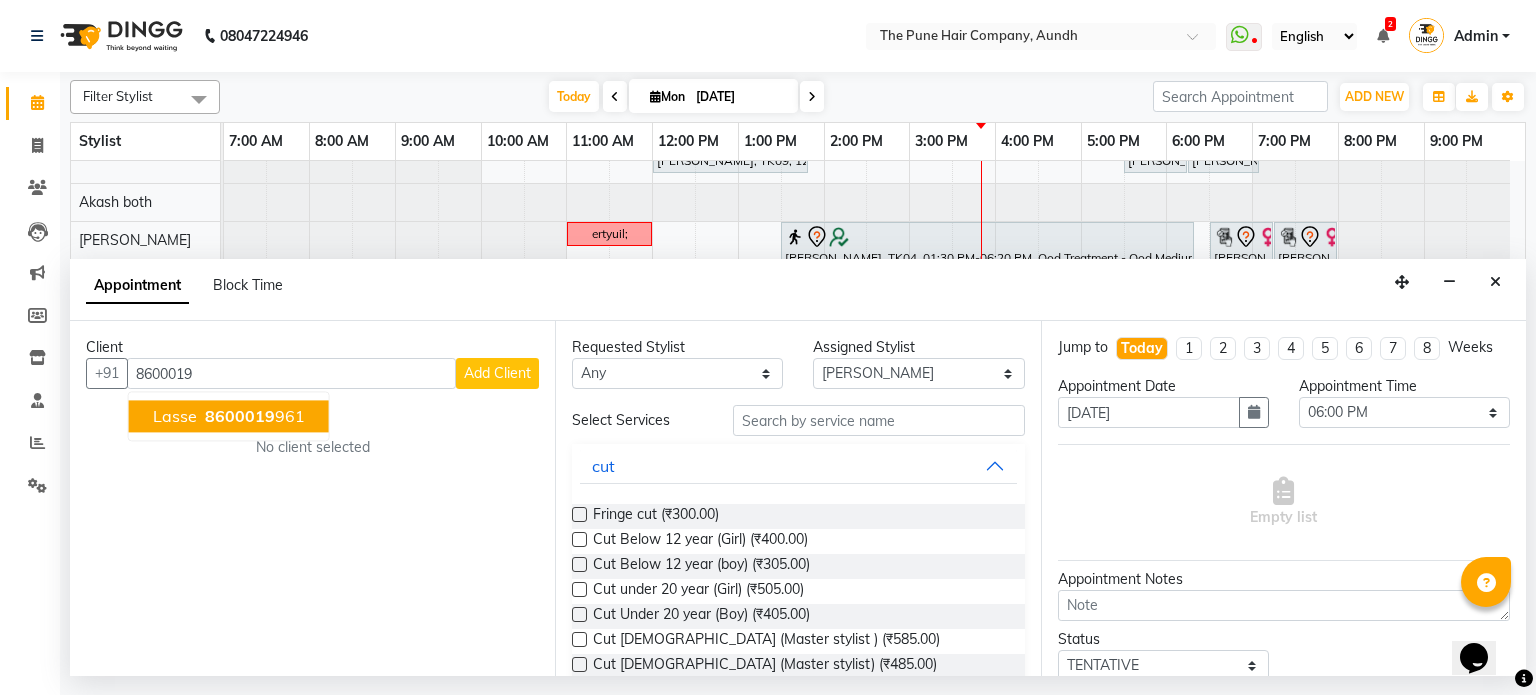 click on "lasse   8600019 961" at bounding box center [229, 417] 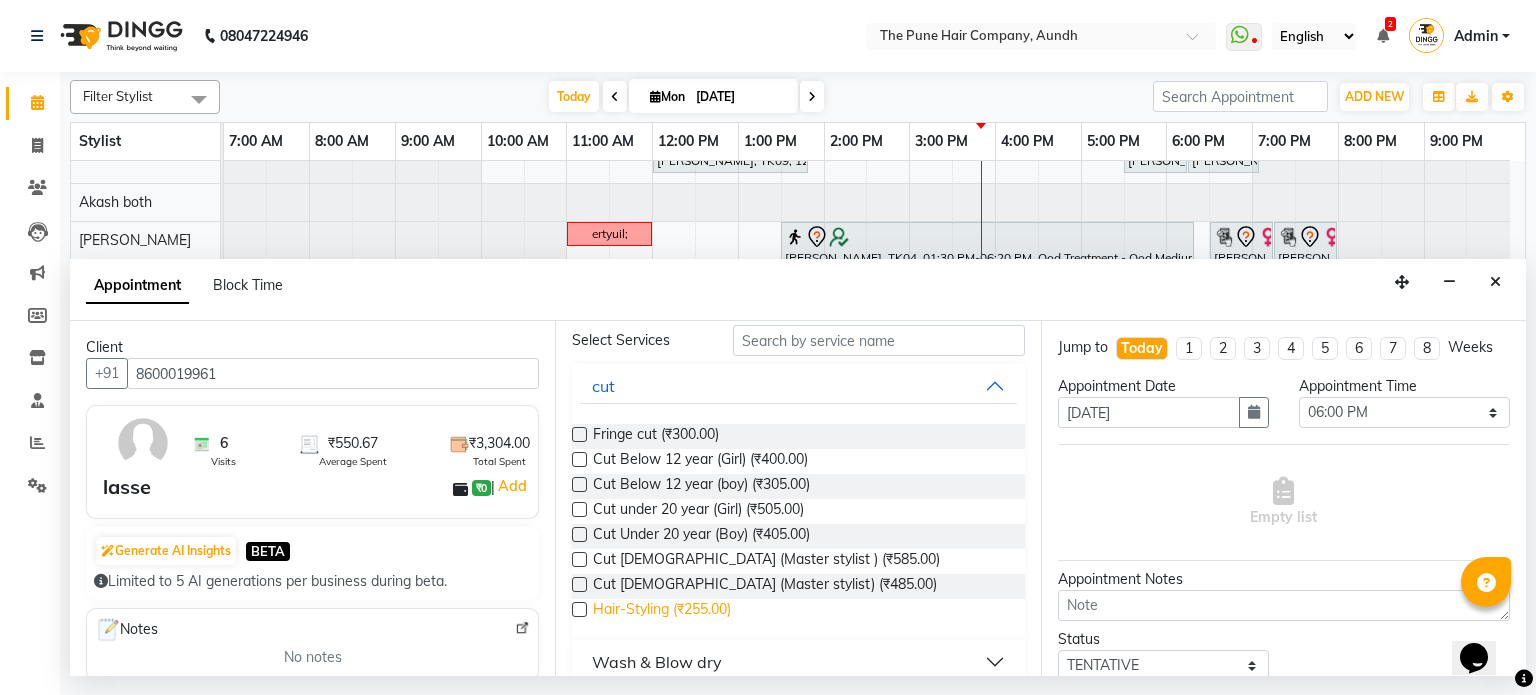 scroll, scrollTop: 200, scrollLeft: 0, axis: vertical 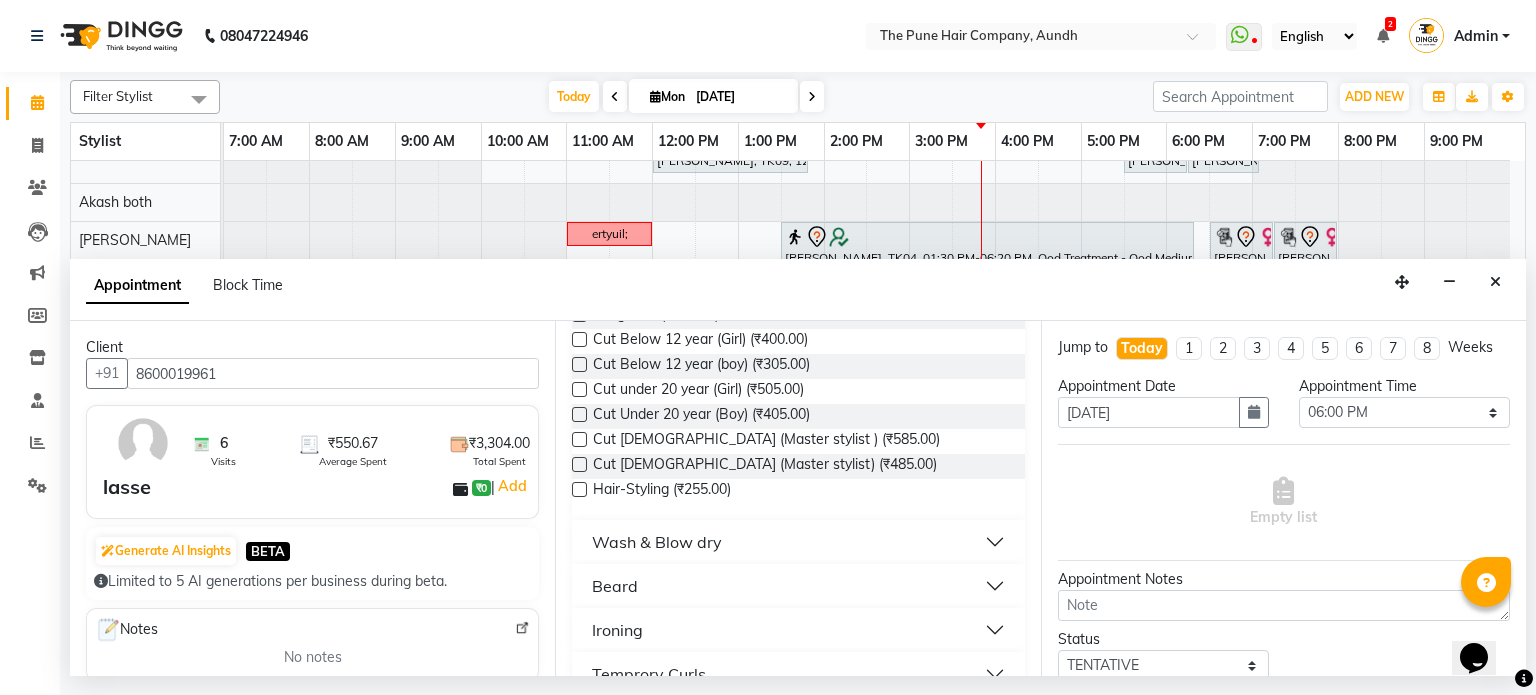 type on "8600019961" 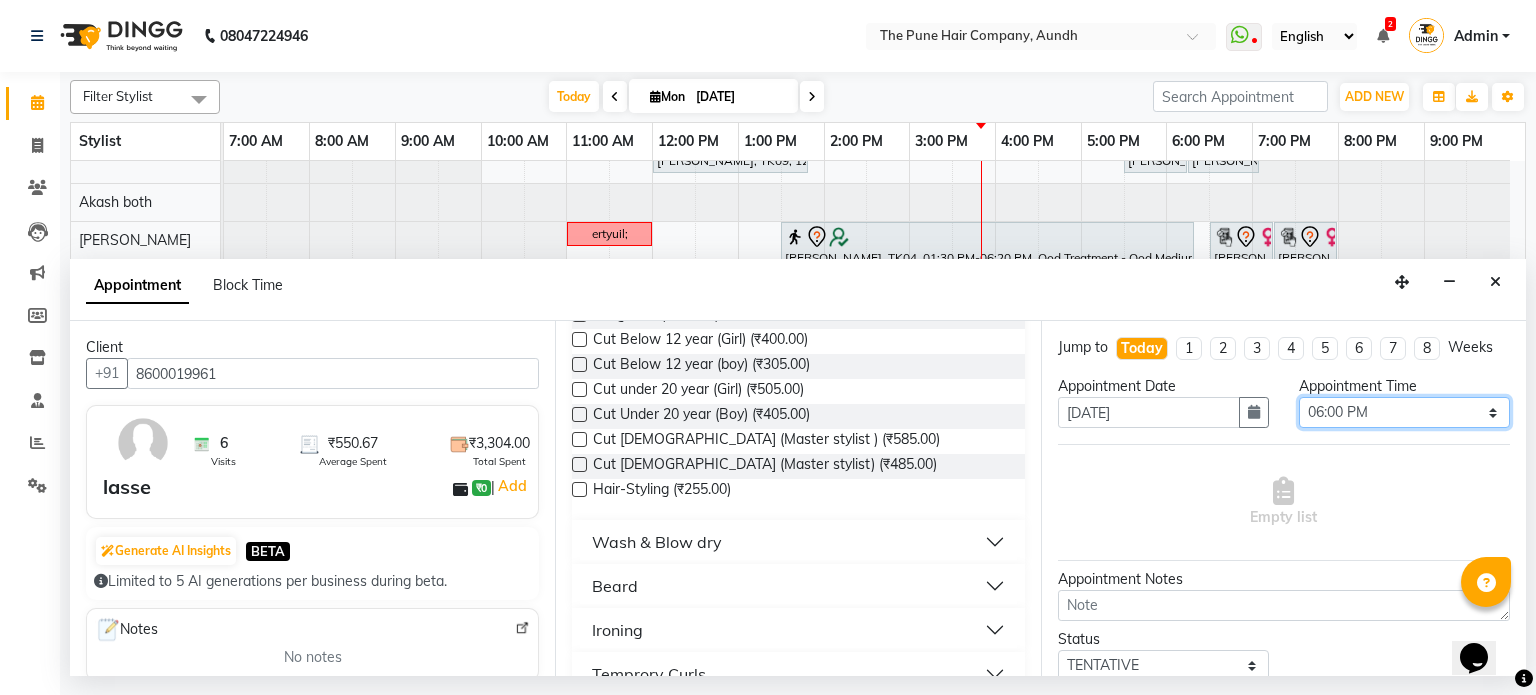 click on "Select 08:00 AM 08:15 AM 08:30 AM 08:45 AM 09:00 AM 09:15 AM 09:30 AM 09:45 AM 10:00 AM 10:15 AM 10:30 AM 10:45 AM 11:00 AM 11:15 AM 11:30 AM 11:45 AM 12:00 PM 12:15 PM 12:30 PM 12:45 PM 01:00 PM 01:15 PM 01:30 PM 01:45 PM 02:00 PM 02:15 PM 02:30 PM 02:45 PM 03:00 PM 03:15 PM 03:30 PM 03:45 PM 04:00 PM 04:15 PM 04:30 PM 04:45 PM 05:00 PM 05:15 PM 05:30 PM 05:45 PM 06:00 PM 06:15 PM 06:30 PM 06:45 PM 07:00 PM 07:15 PM 07:30 PM 07:45 PM 08:00 PM 08:15 PM 08:30 PM 08:45 PM 09:00 PM" at bounding box center [1404, 412] 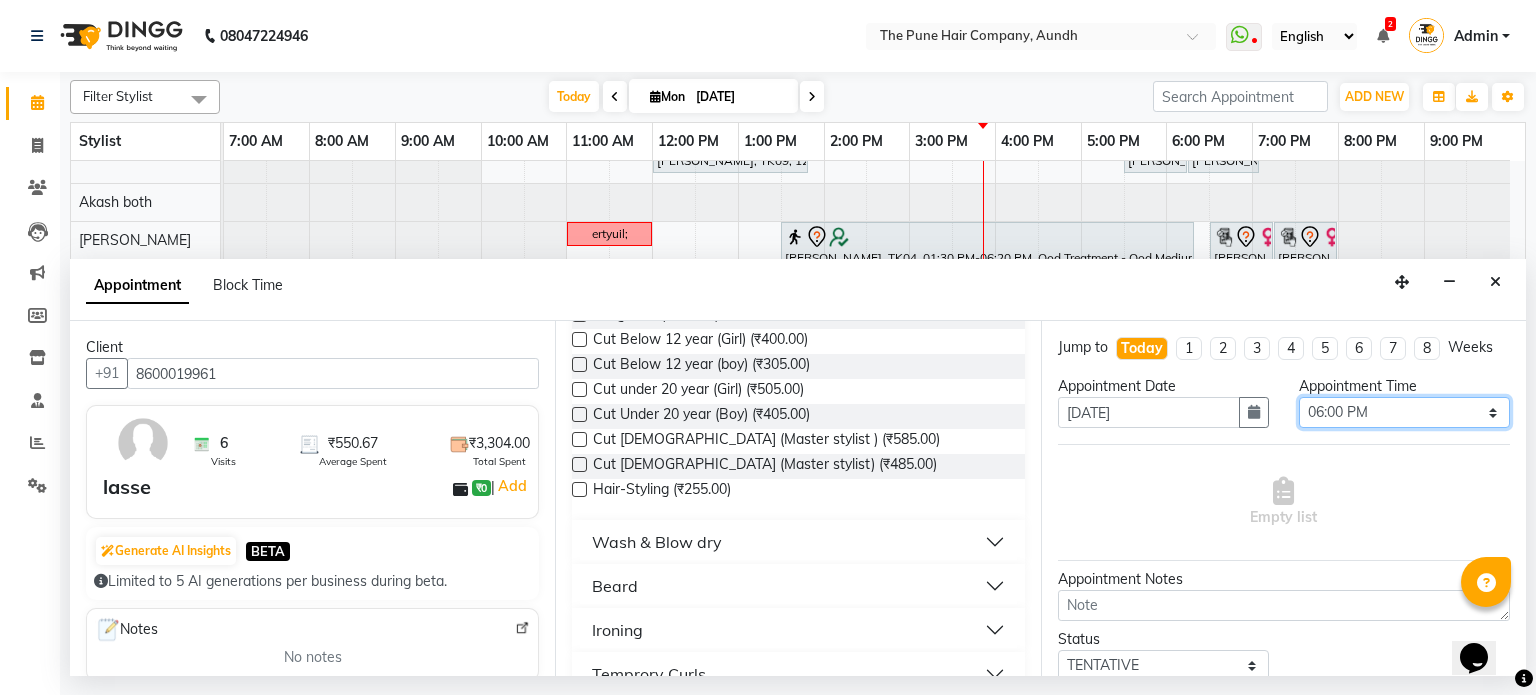 select on "1125" 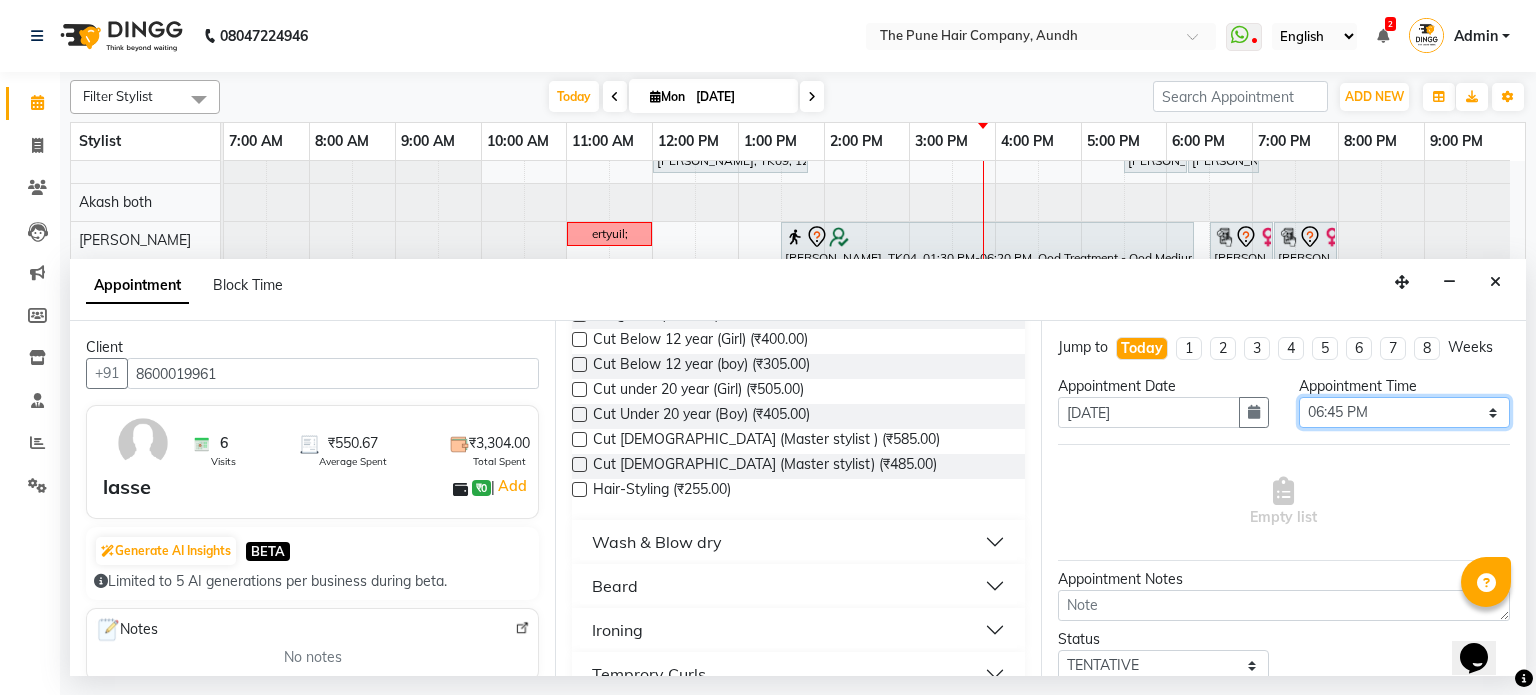 click on "Select 08:00 AM 08:15 AM 08:30 AM 08:45 AM 09:00 AM 09:15 AM 09:30 AM 09:45 AM 10:00 AM 10:15 AM 10:30 AM 10:45 AM 11:00 AM 11:15 AM 11:30 AM 11:45 AM 12:00 PM 12:15 PM 12:30 PM 12:45 PM 01:00 PM 01:15 PM 01:30 PM 01:45 PM 02:00 PM 02:15 PM 02:30 PM 02:45 PM 03:00 PM 03:15 PM 03:30 PM 03:45 PM 04:00 PM 04:15 PM 04:30 PM 04:45 PM 05:00 PM 05:15 PM 05:30 PM 05:45 PM 06:00 PM 06:15 PM 06:30 PM 06:45 PM 07:00 PM 07:15 PM 07:30 PM 07:45 PM 08:00 PM 08:15 PM 08:30 PM 08:45 PM 09:00 PM" at bounding box center [1404, 412] 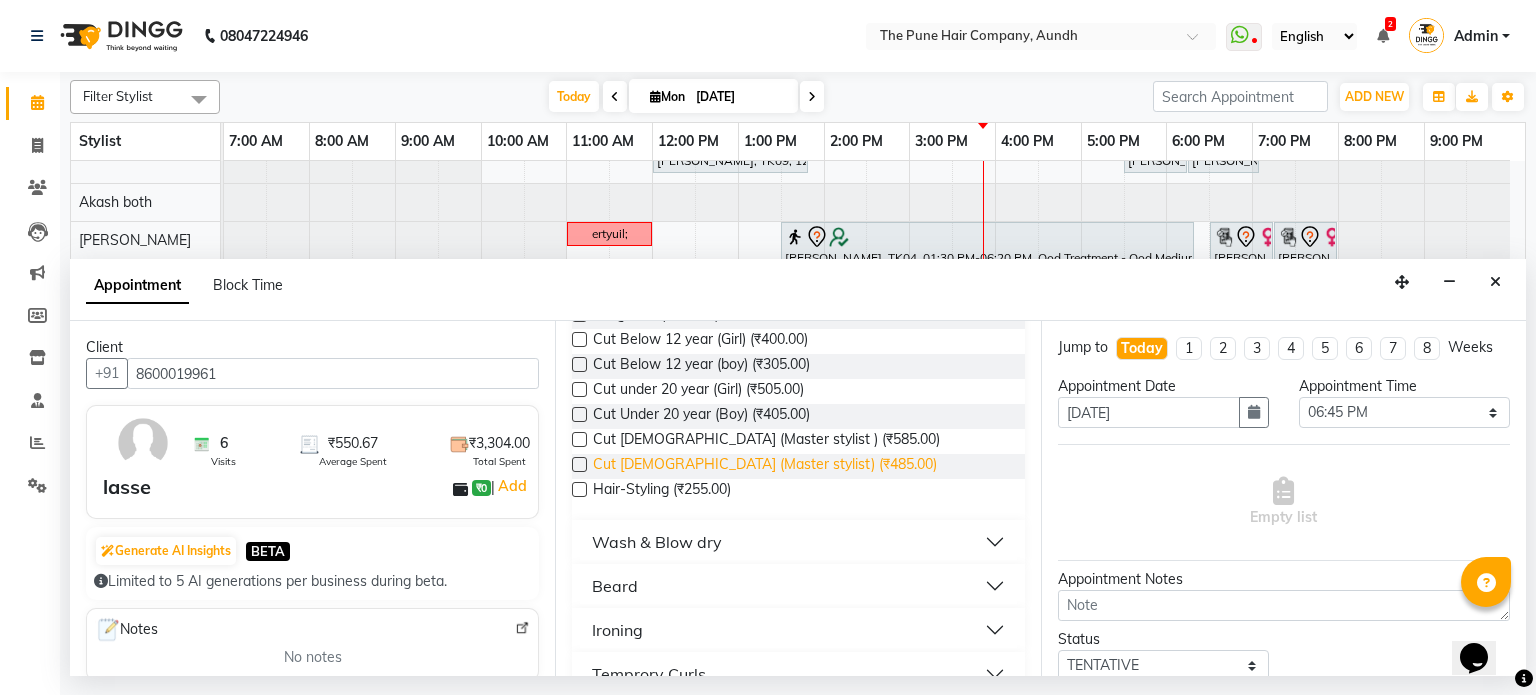 click on "Cut [DEMOGRAPHIC_DATA] (Master stylist) (₹485.00)" at bounding box center (765, 466) 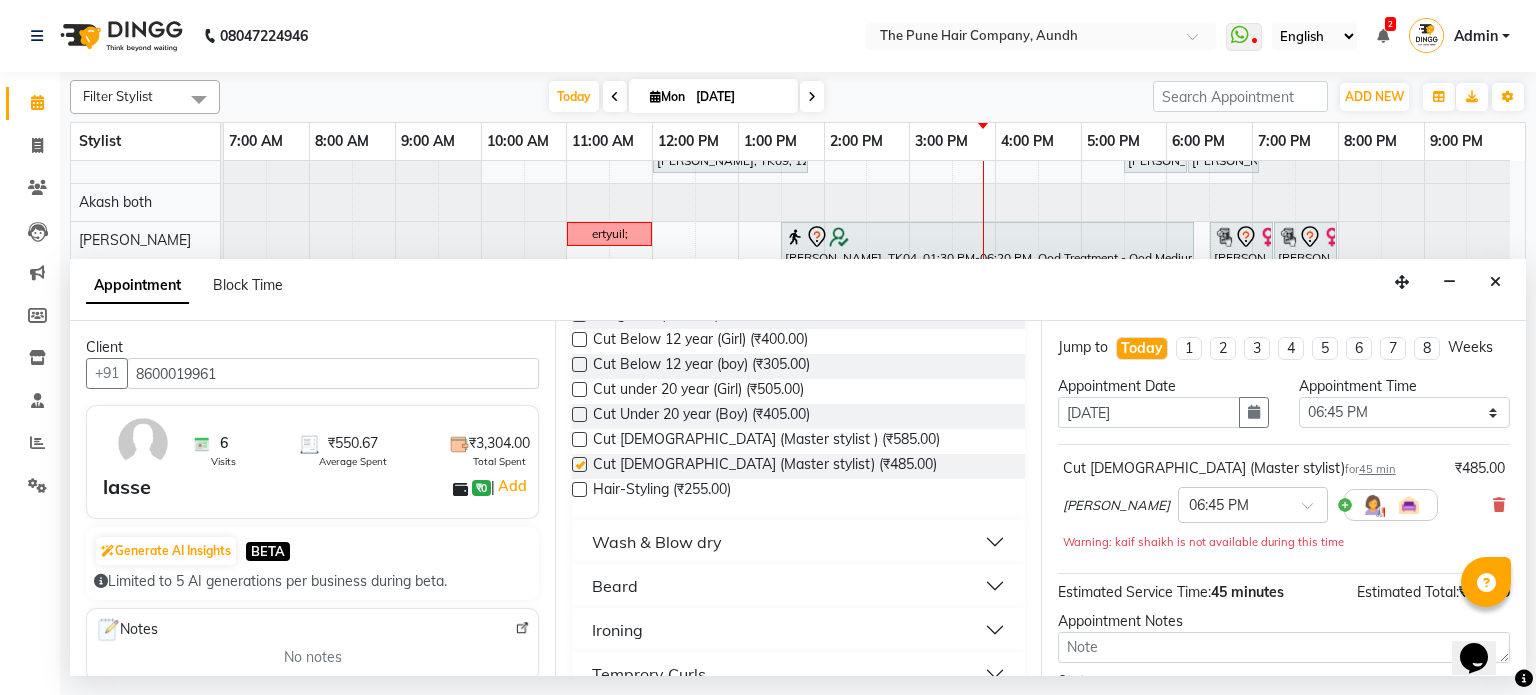 checkbox on "false" 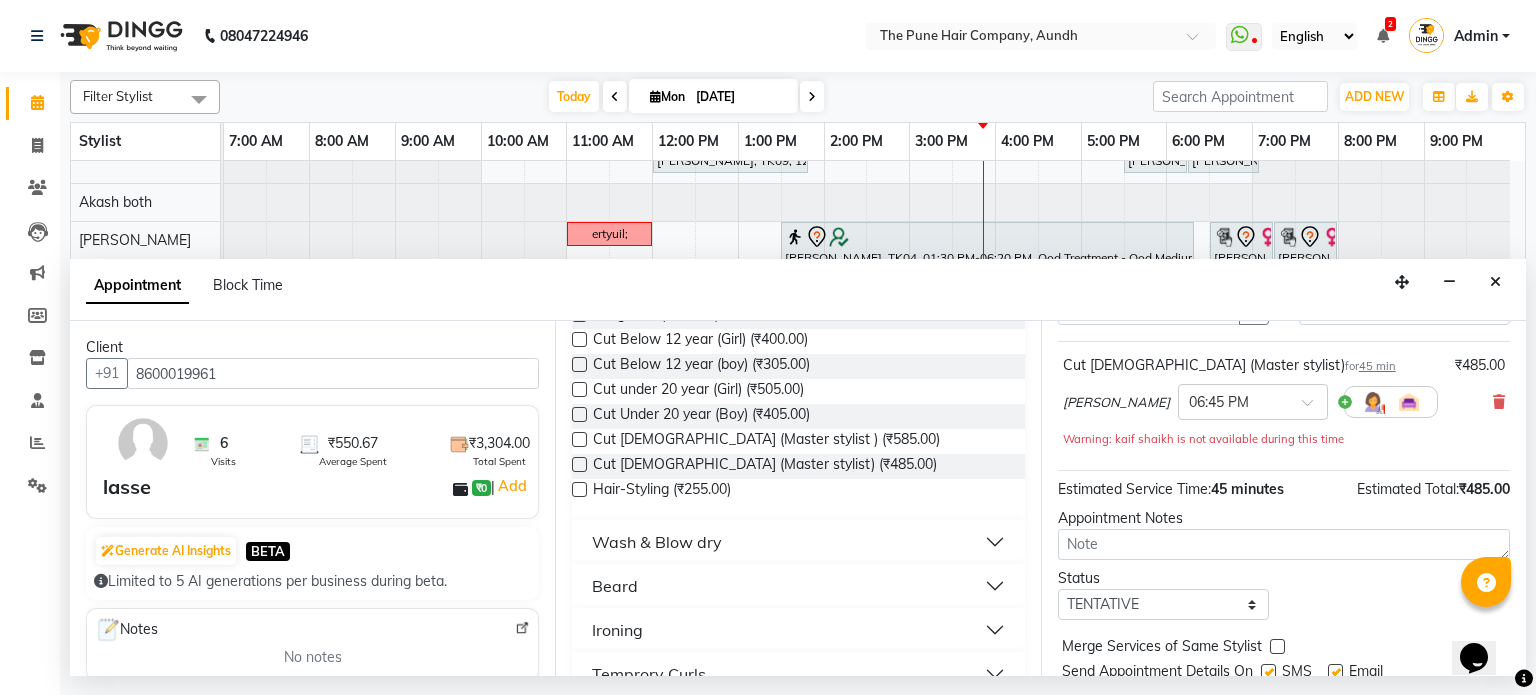 scroll, scrollTop: 172, scrollLeft: 0, axis: vertical 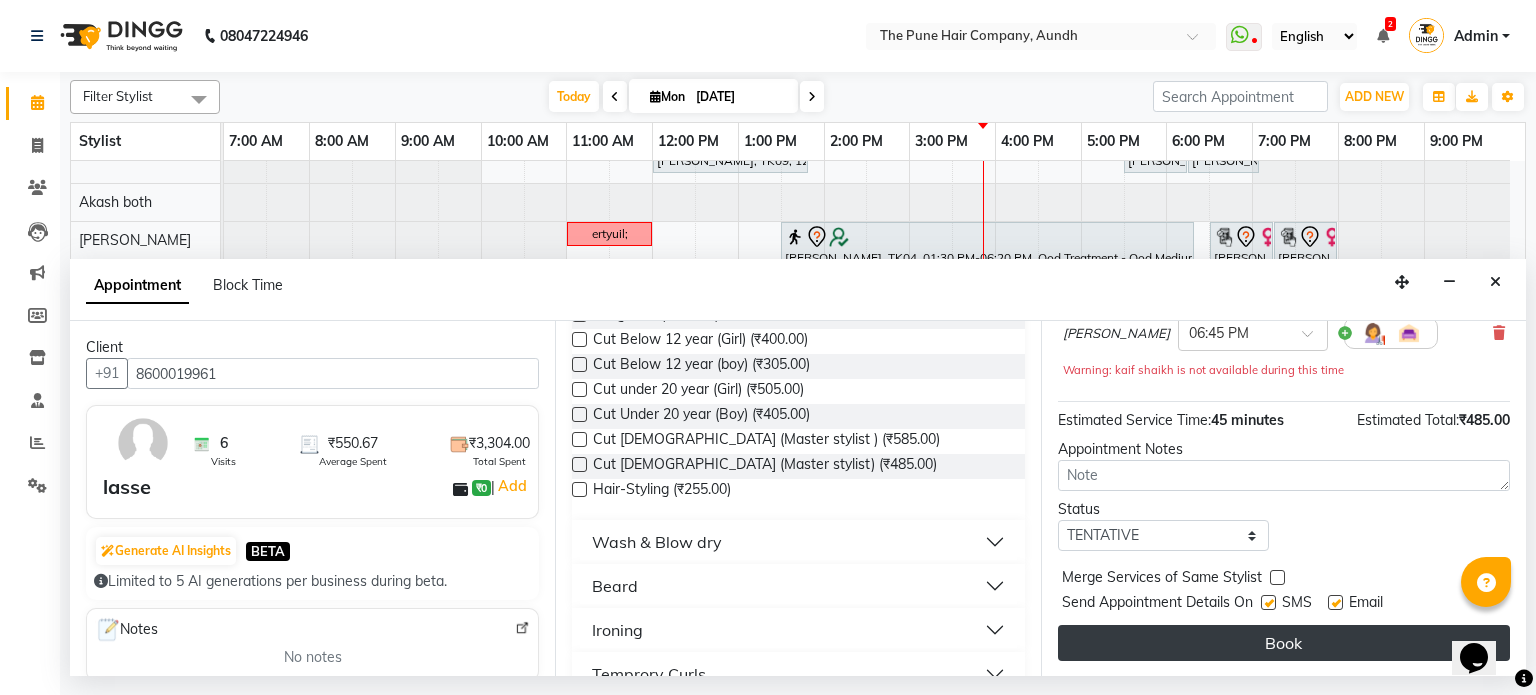 click on "Book" at bounding box center (1284, 643) 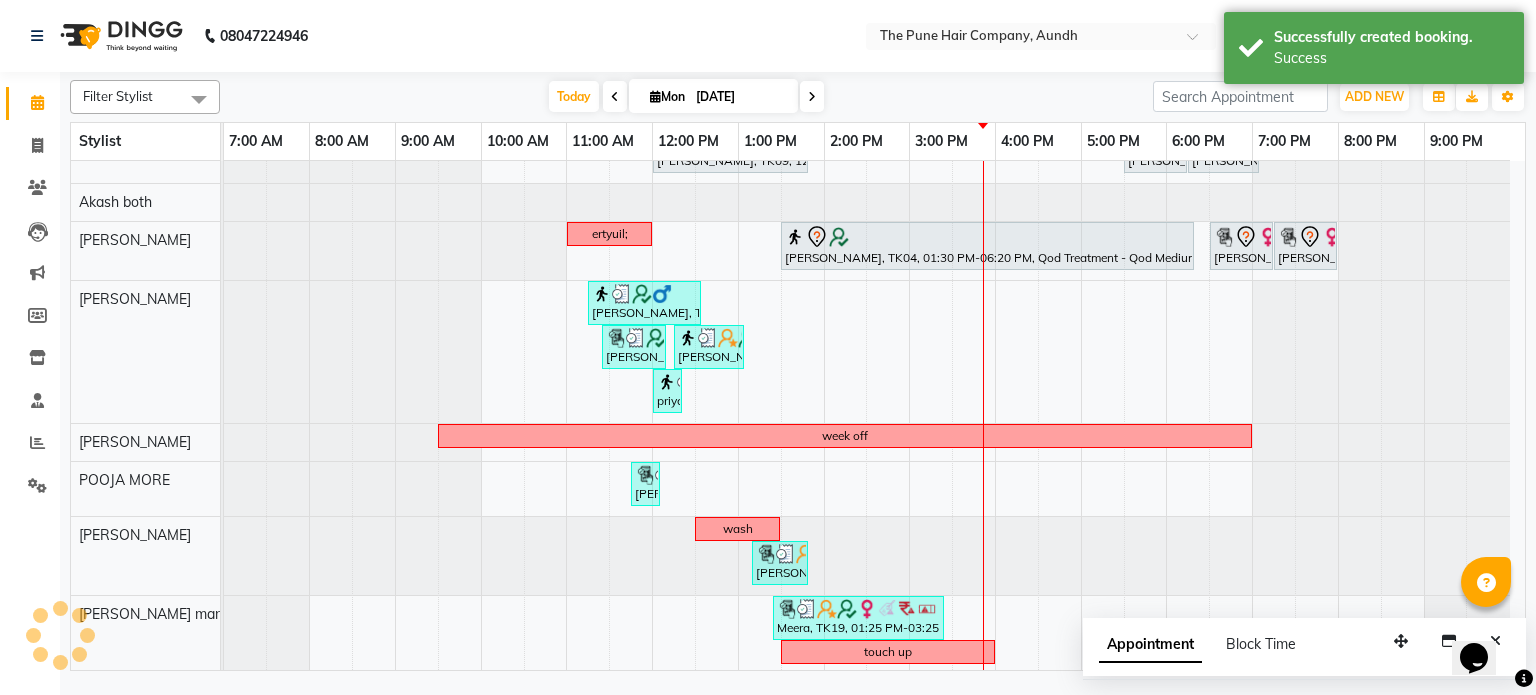scroll, scrollTop: 556, scrollLeft: 0, axis: vertical 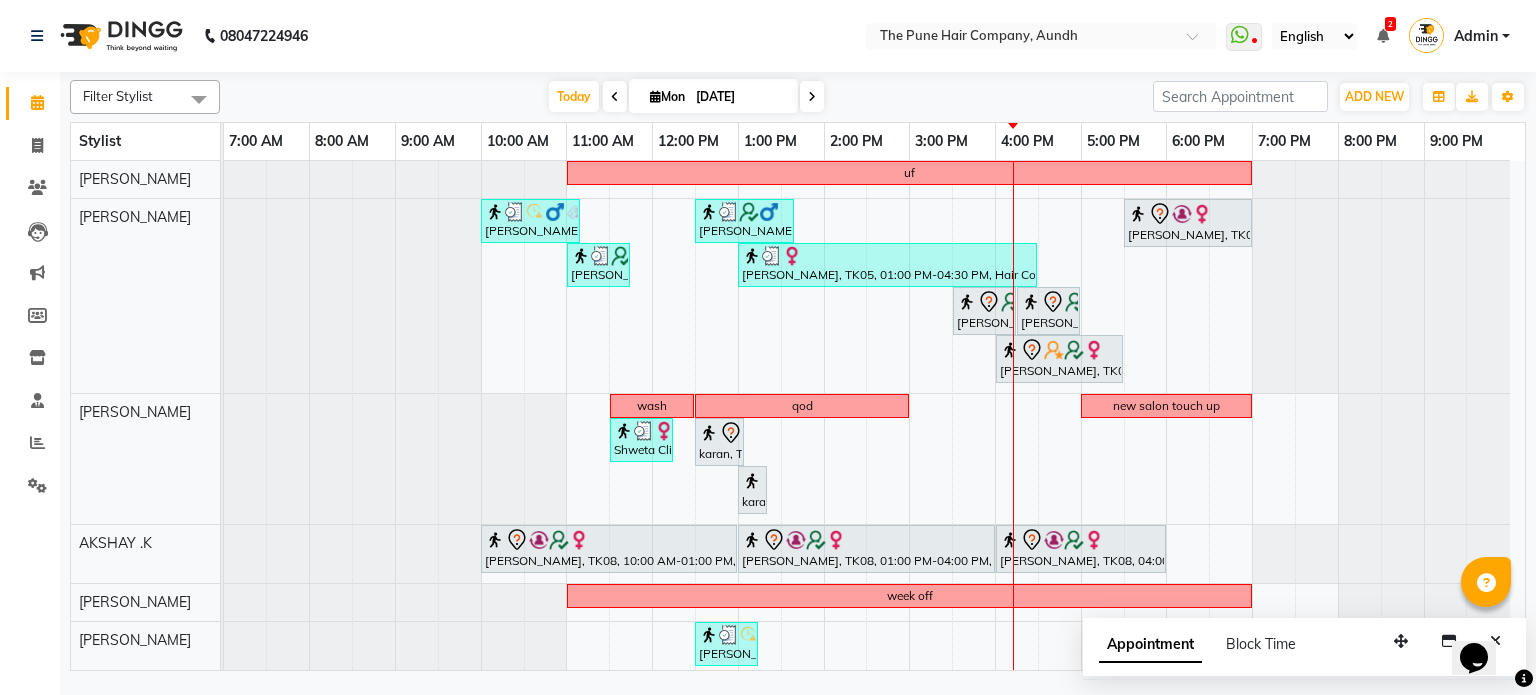 click at bounding box center [812, 97] 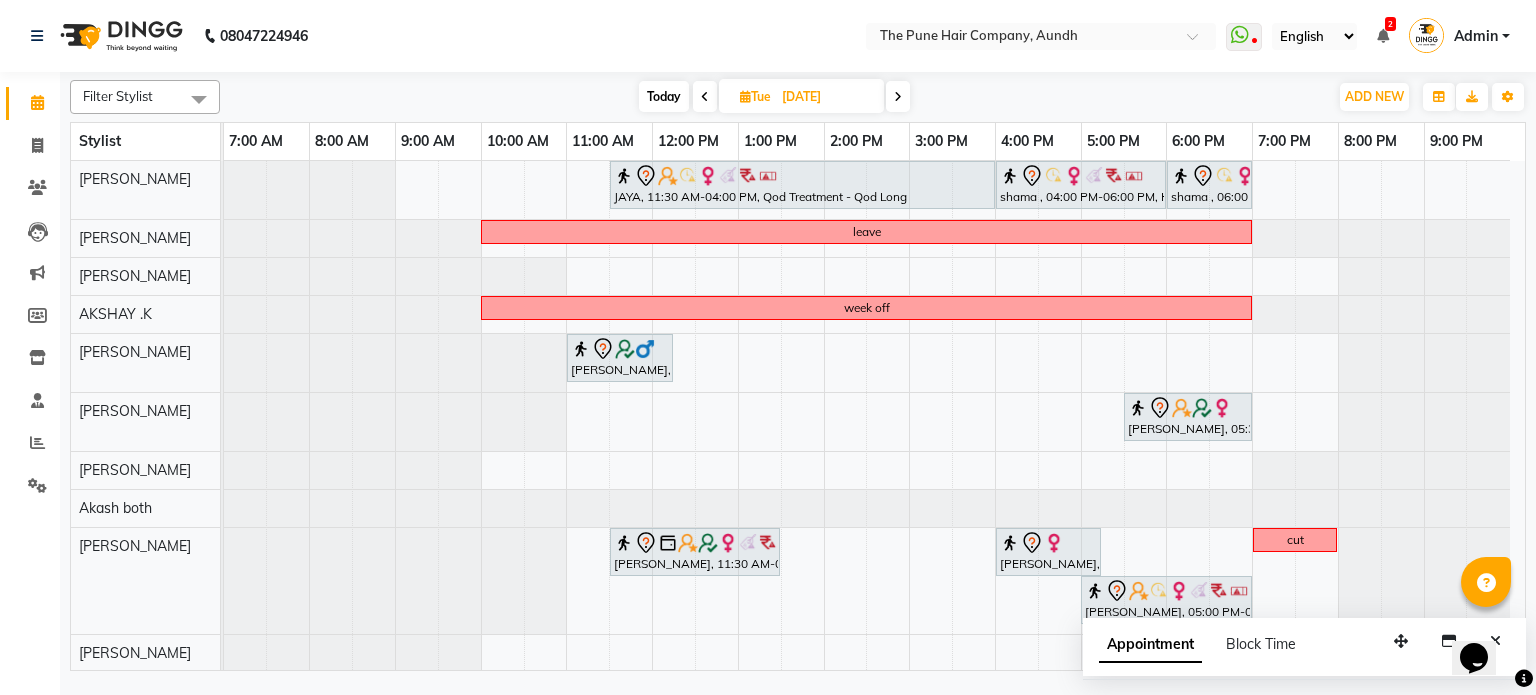 scroll, scrollTop: 67, scrollLeft: 0, axis: vertical 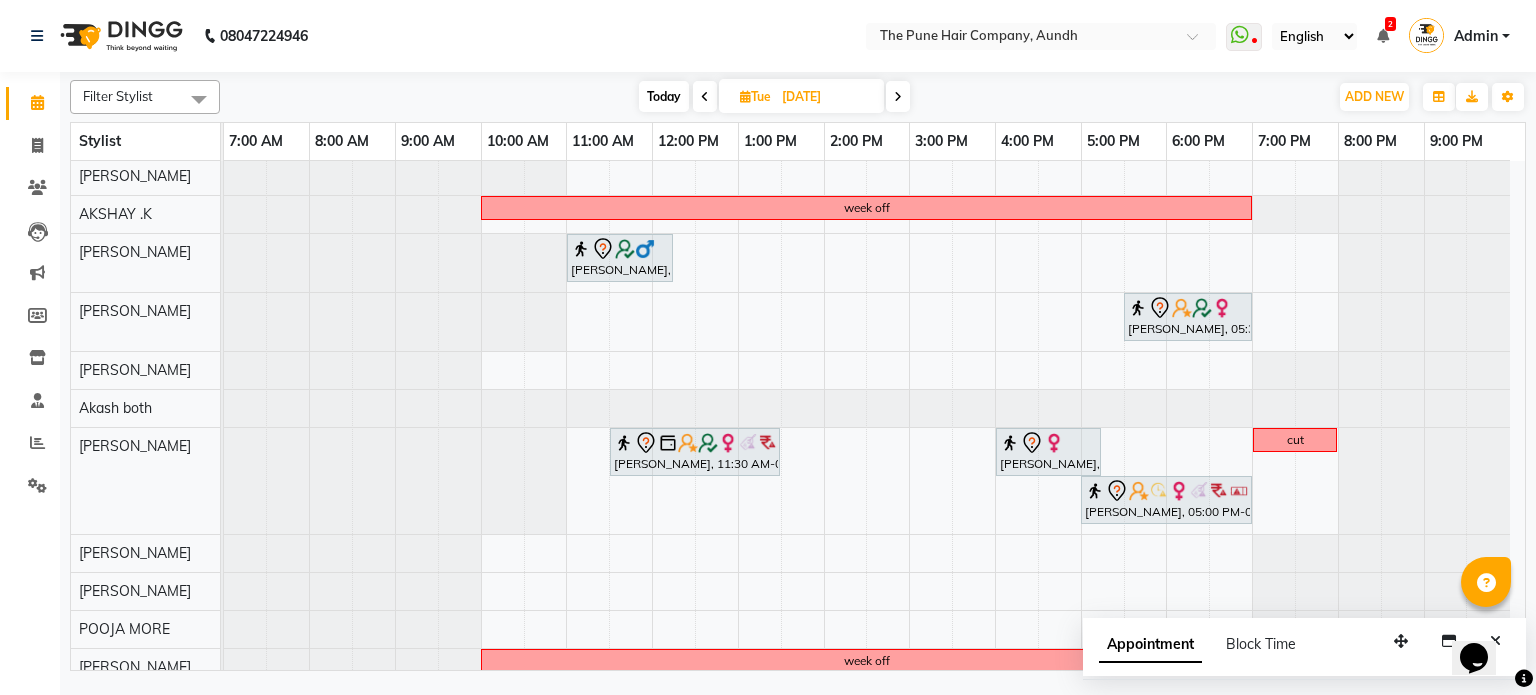 click at bounding box center [898, 97] 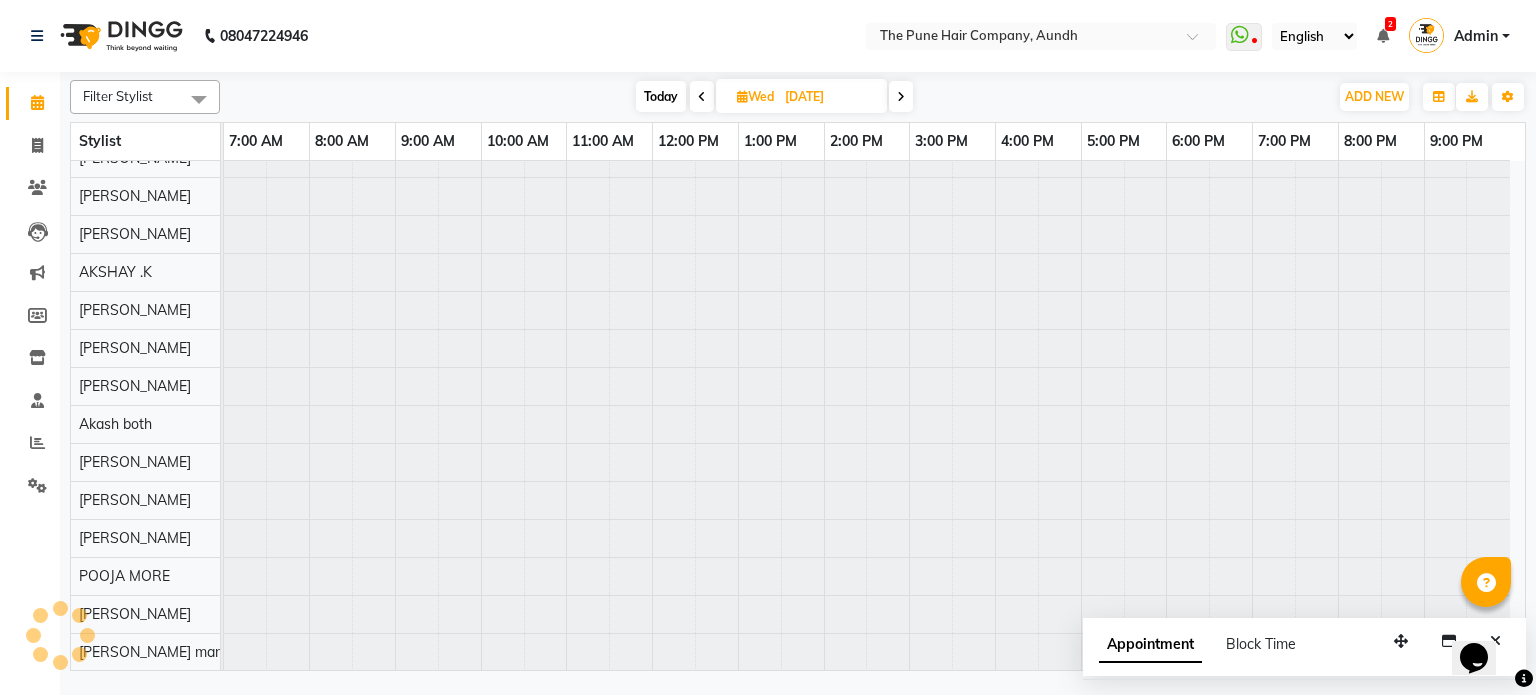 scroll, scrollTop: 18, scrollLeft: 0, axis: vertical 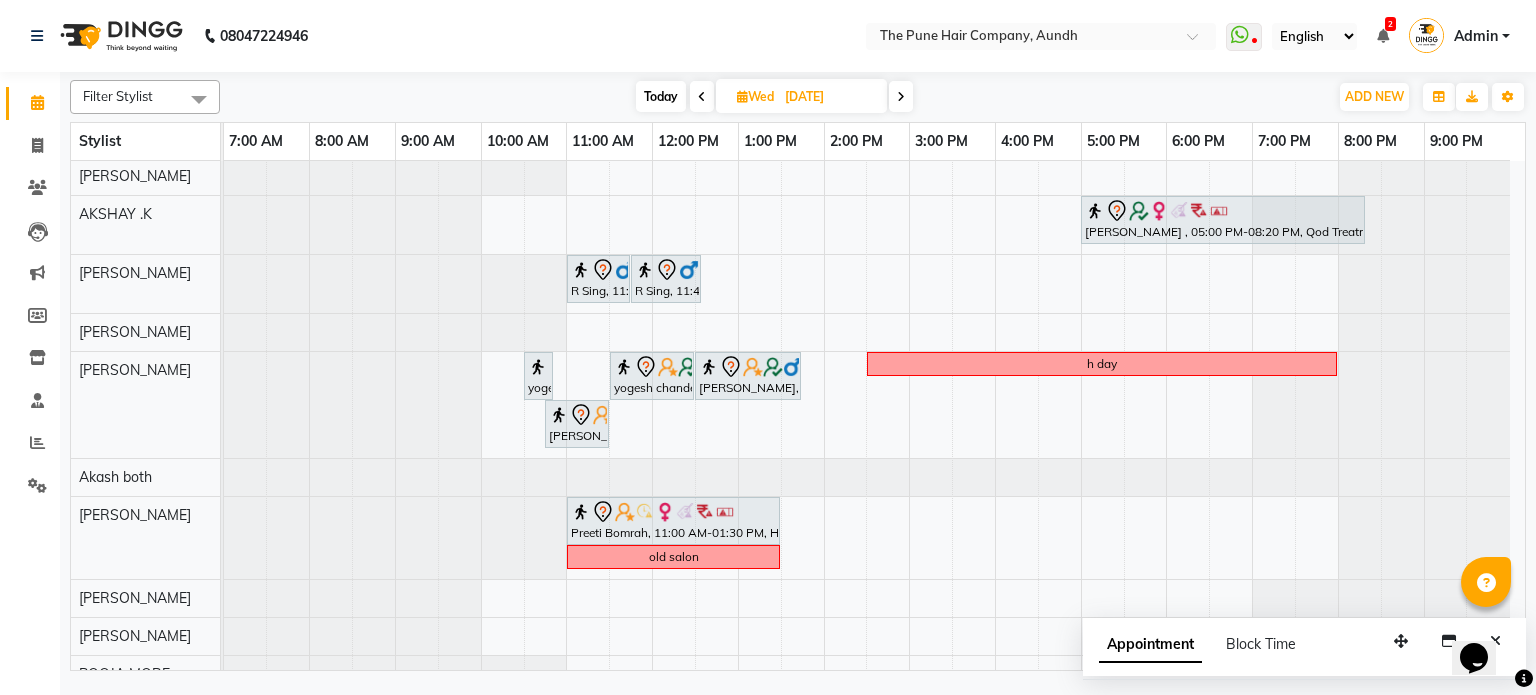 click on "Today" at bounding box center (661, 96) 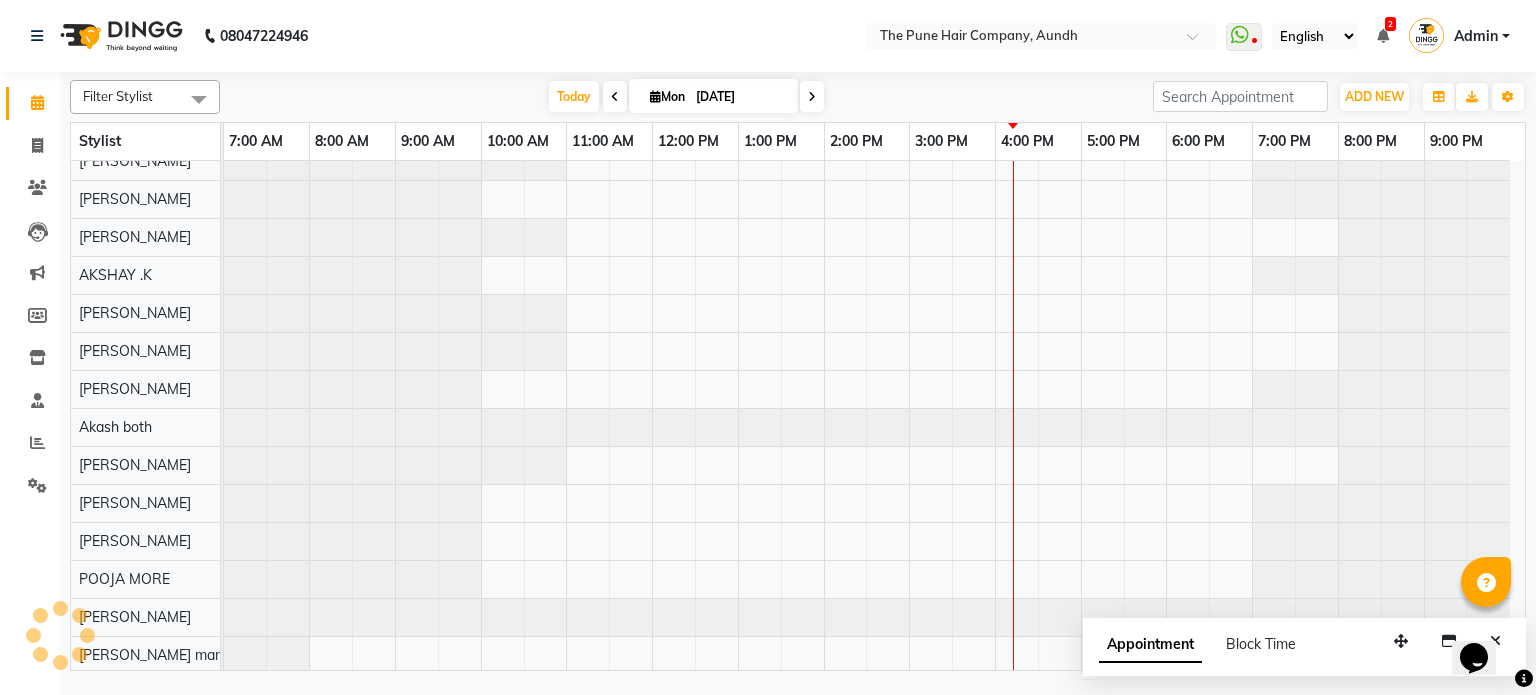 scroll, scrollTop: 100, scrollLeft: 0, axis: vertical 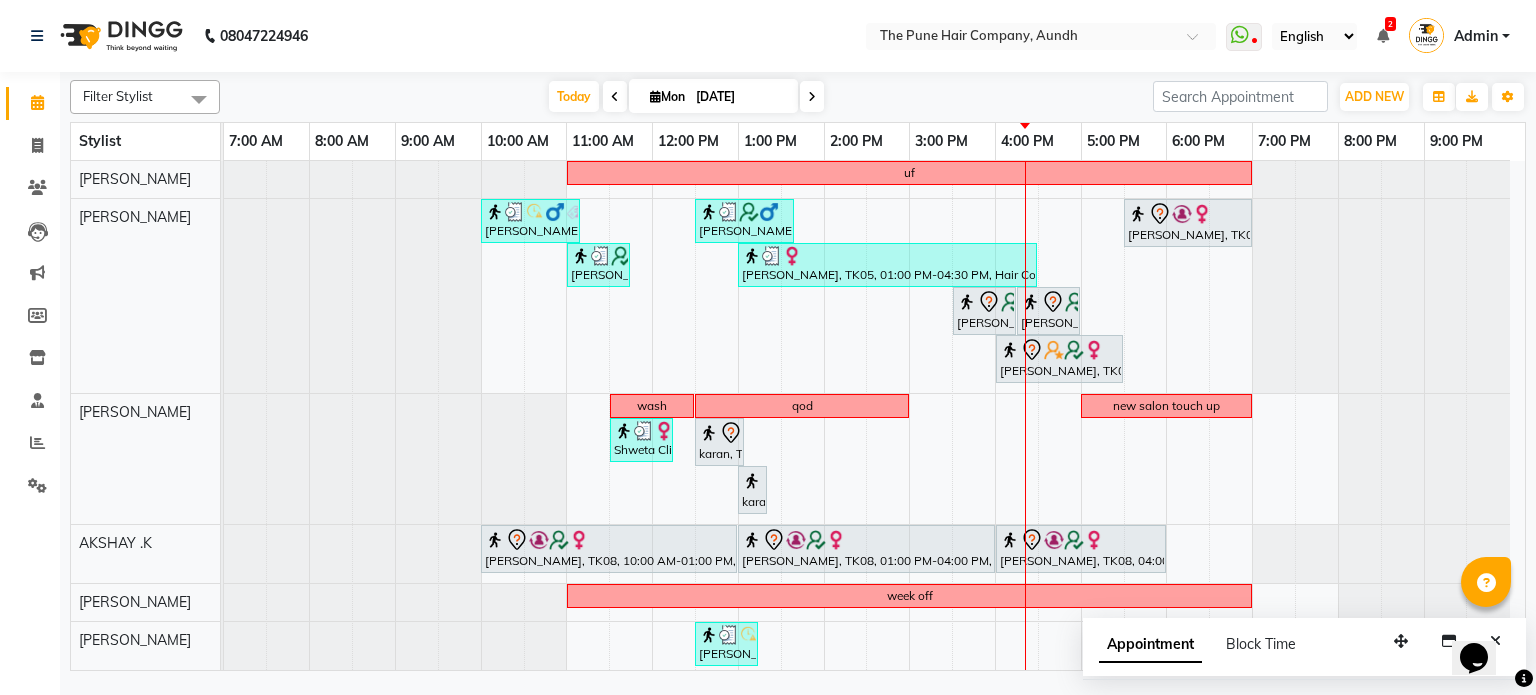 click at bounding box center [812, 97] 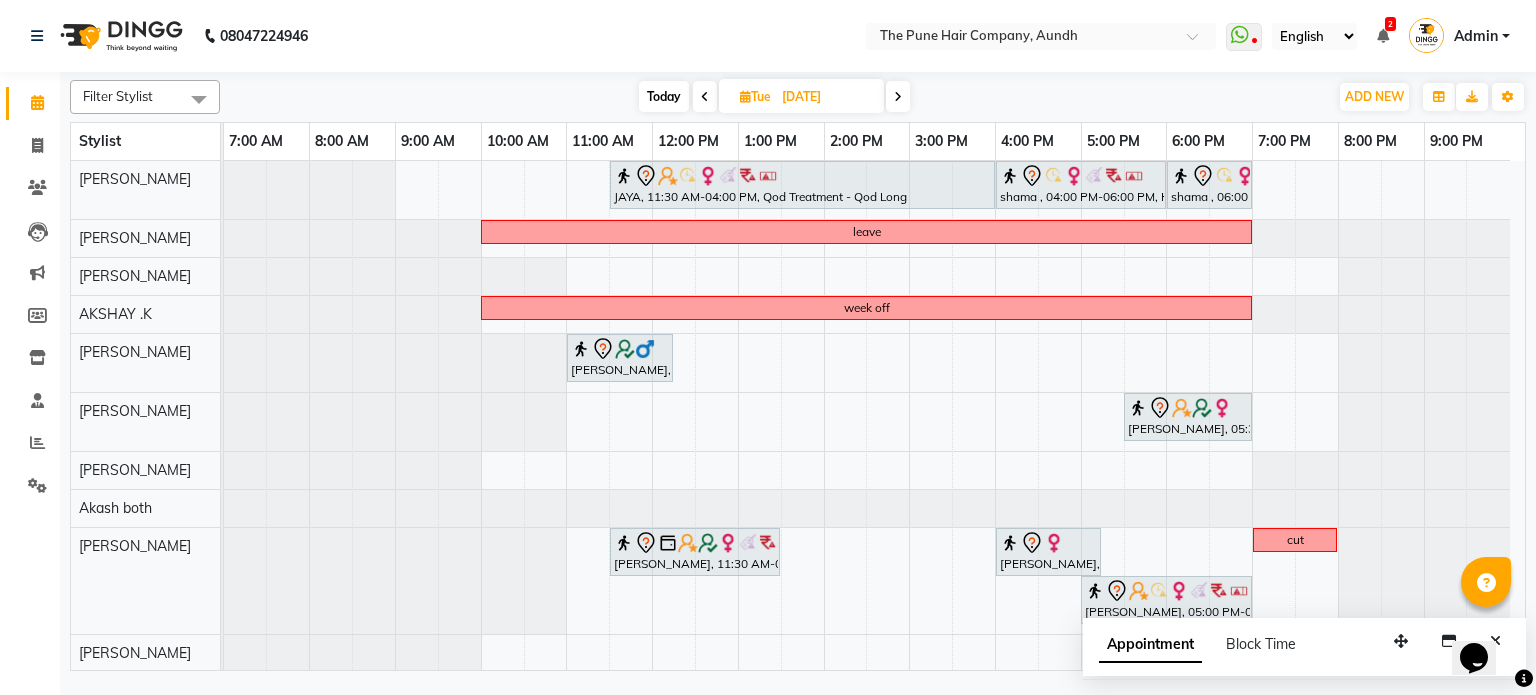drag, startPoint x: 672, startPoint y: 89, endPoint x: 670, endPoint y: 99, distance: 10.198039 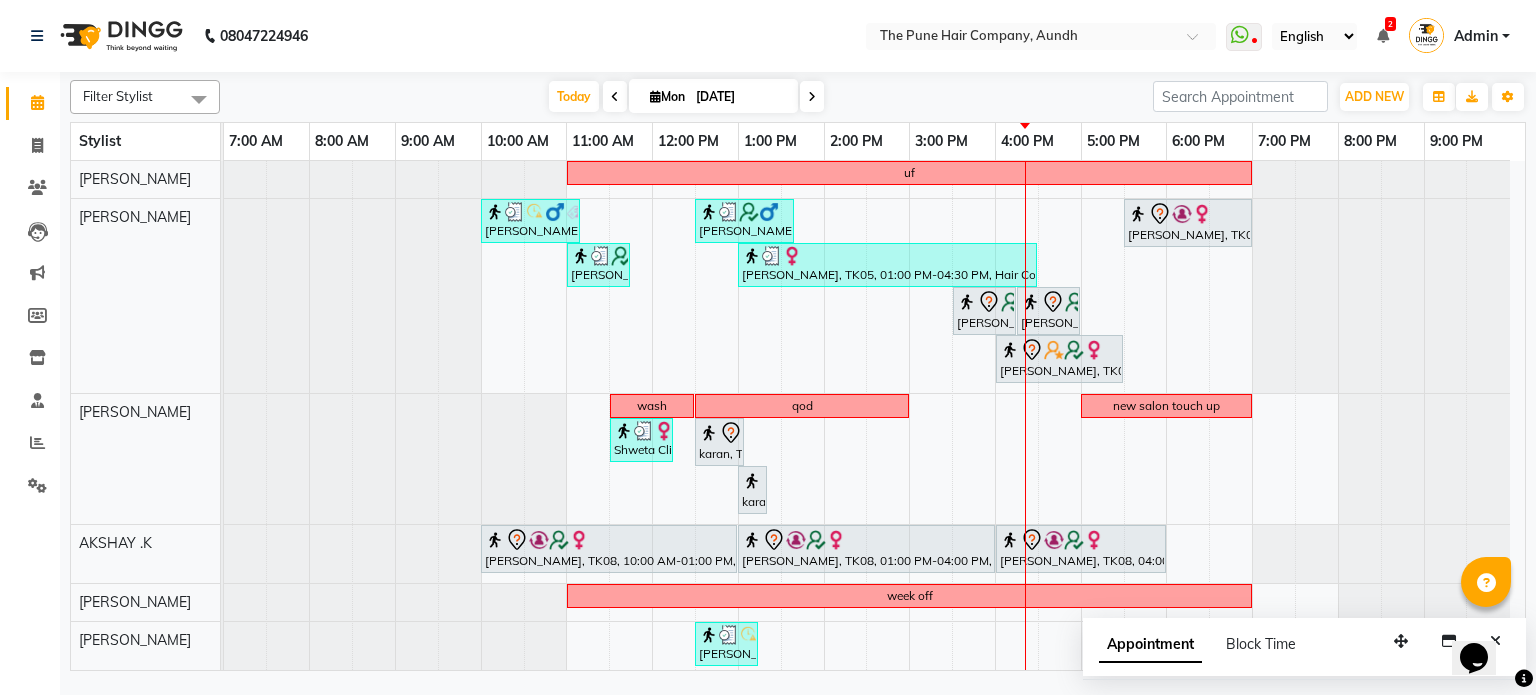 click at bounding box center (812, 96) 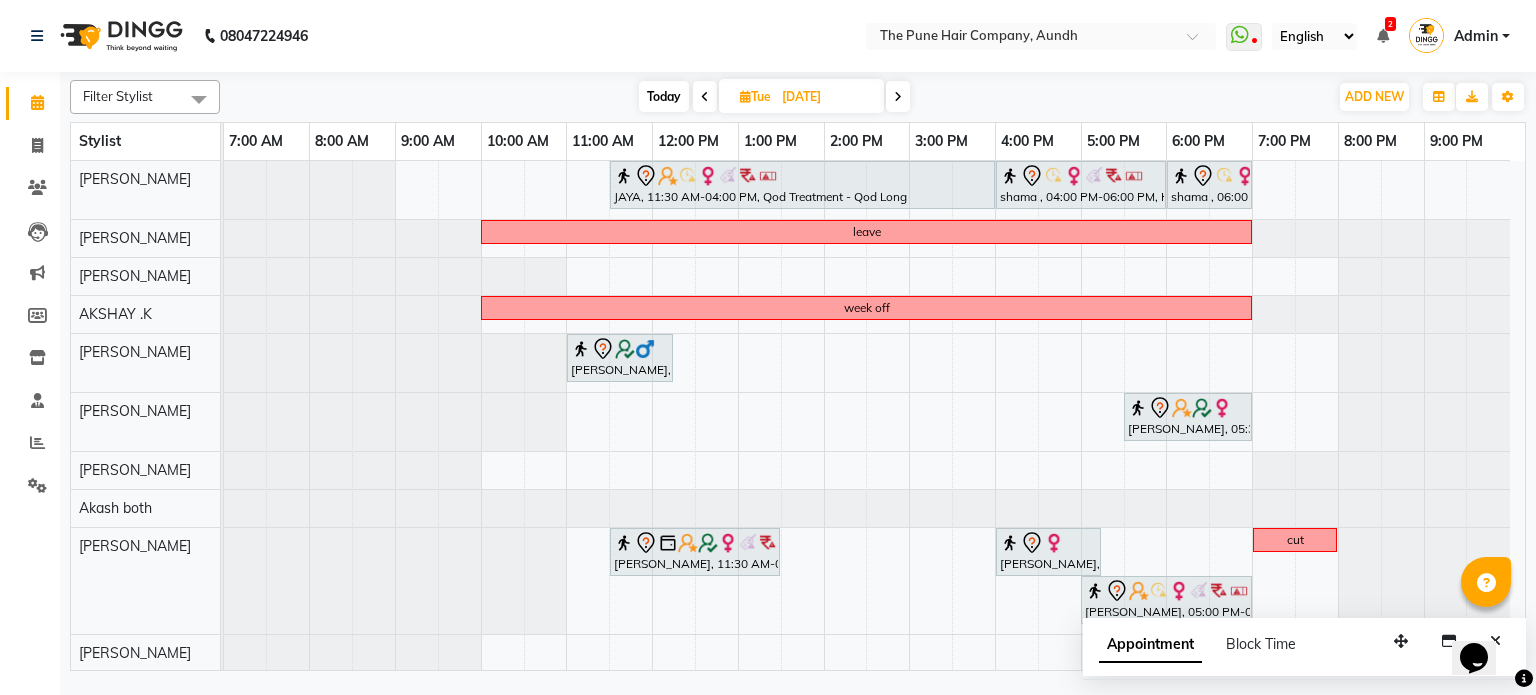 scroll, scrollTop: 80, scrollLeft: 0, axis: vertical 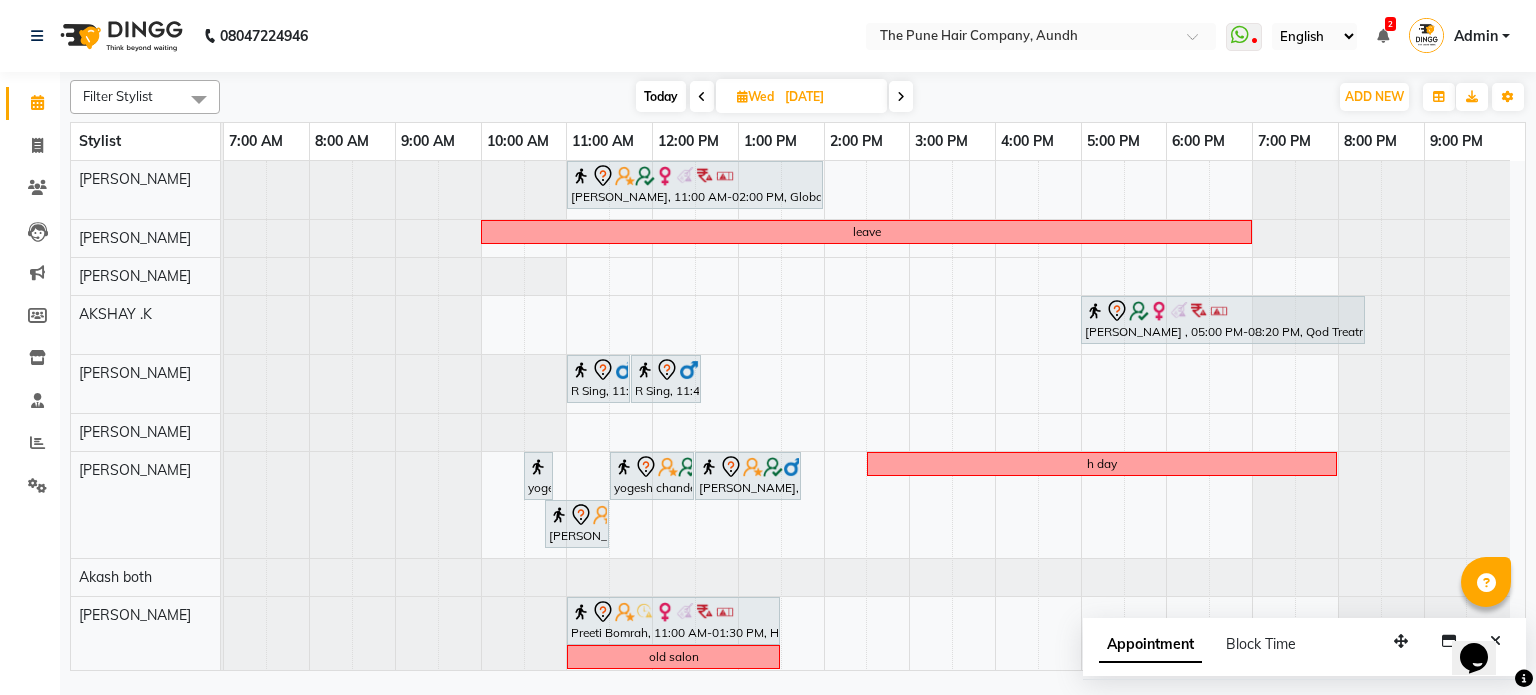 click at bounding box center (901, 97) 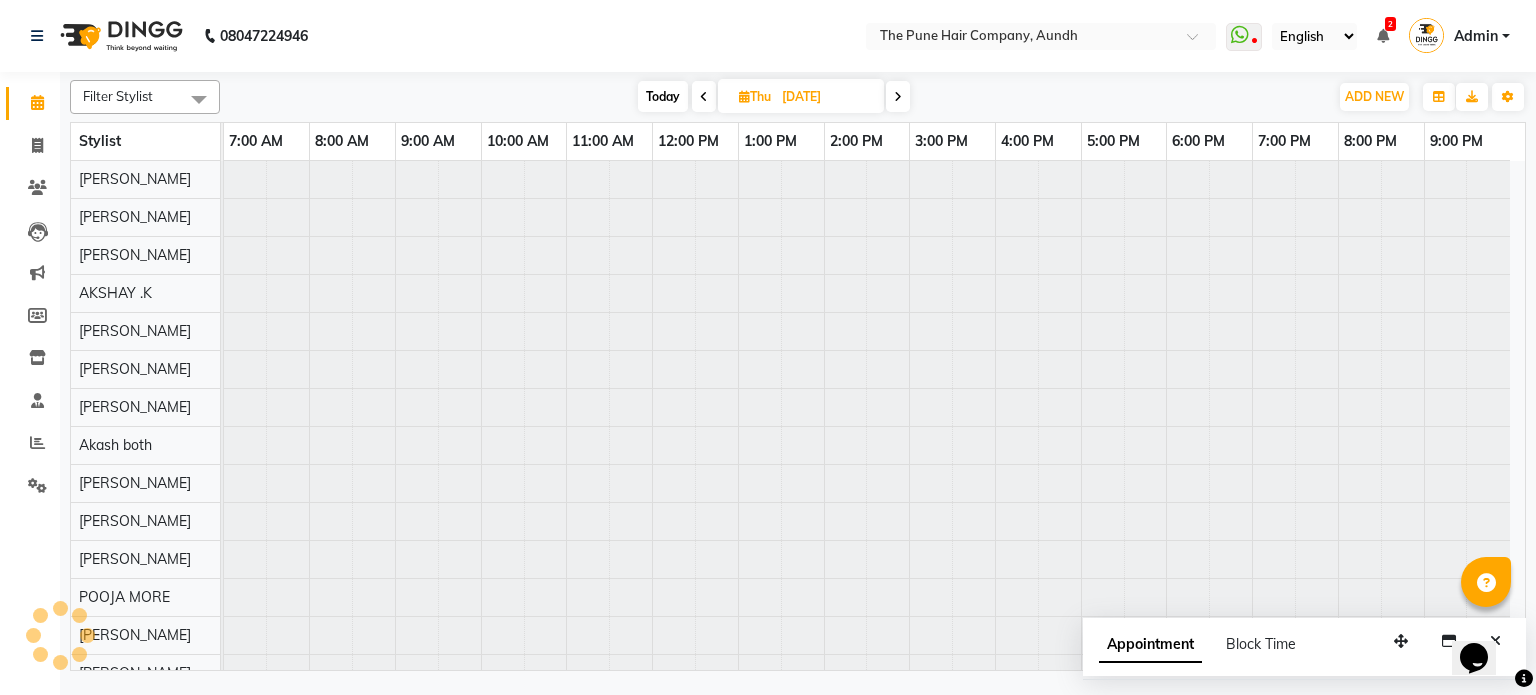scroll, scrollTop: 15, scrollLeft: 0, axis: vertical 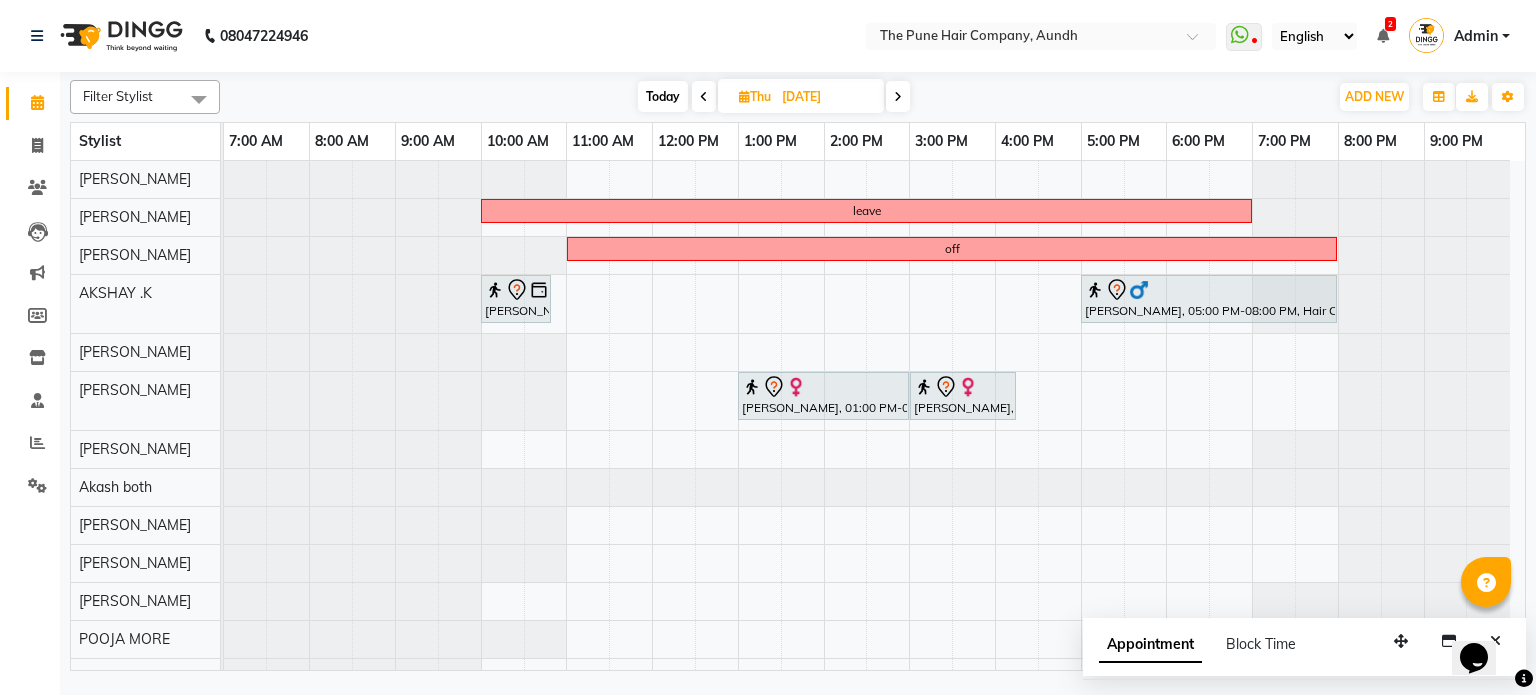 click at bounding box center (898, 96) 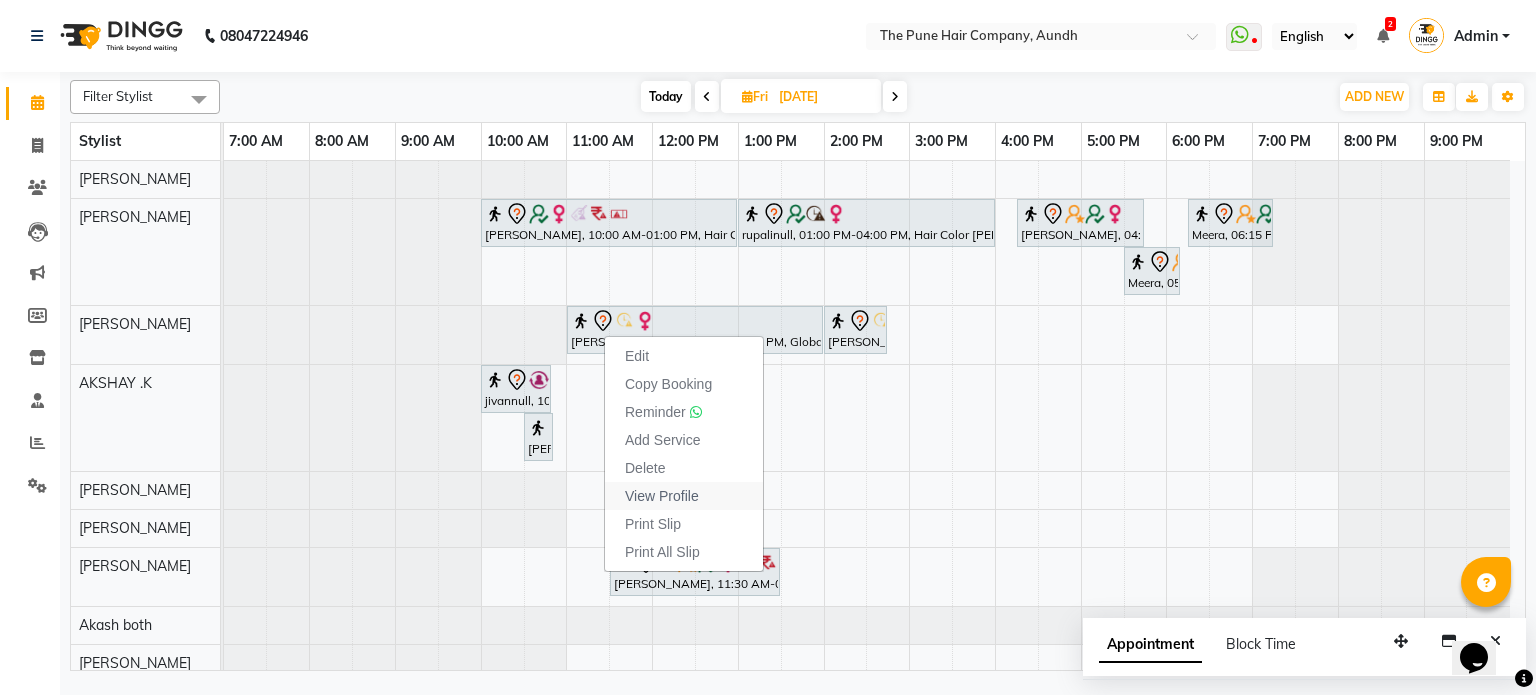 click on "View Profile" at bounding box center [662, 496] 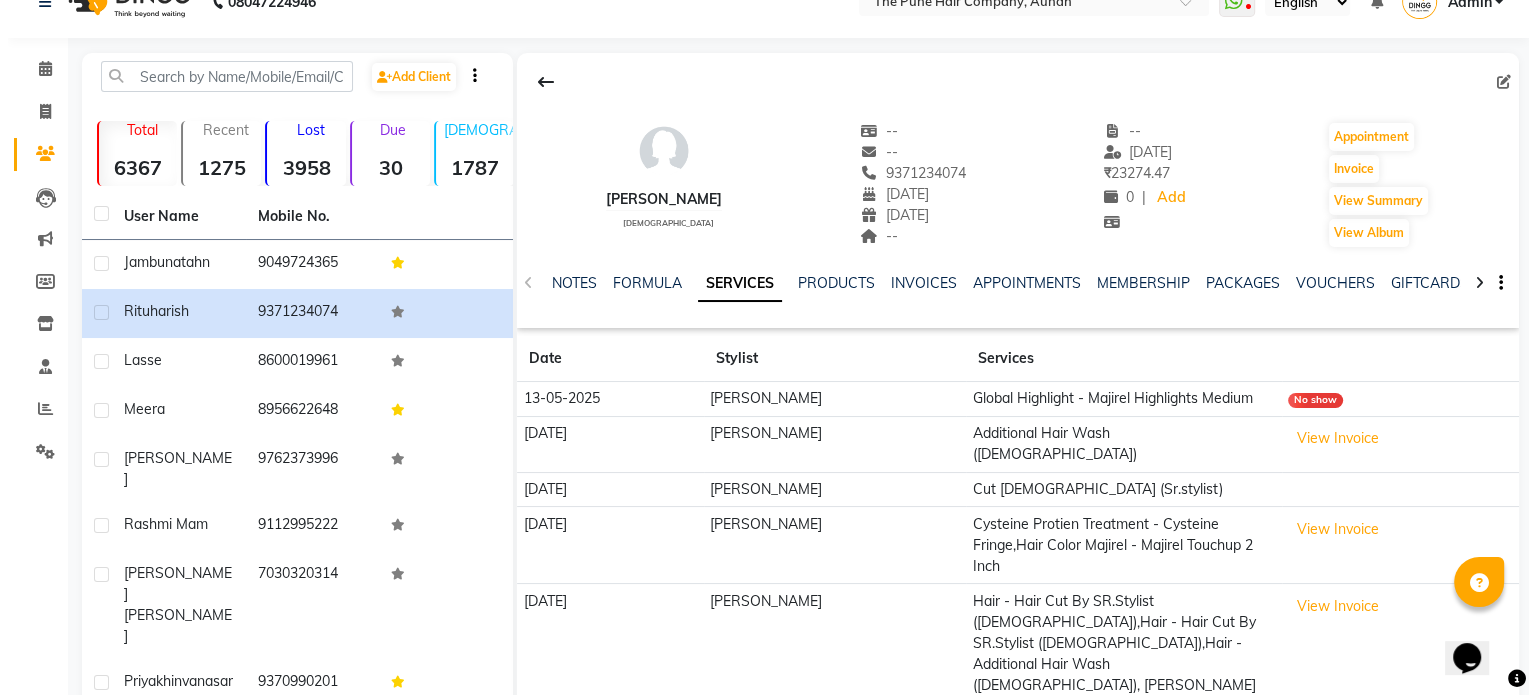 scroll, scrollTop: 0, scrollLeft: 0, axis: both 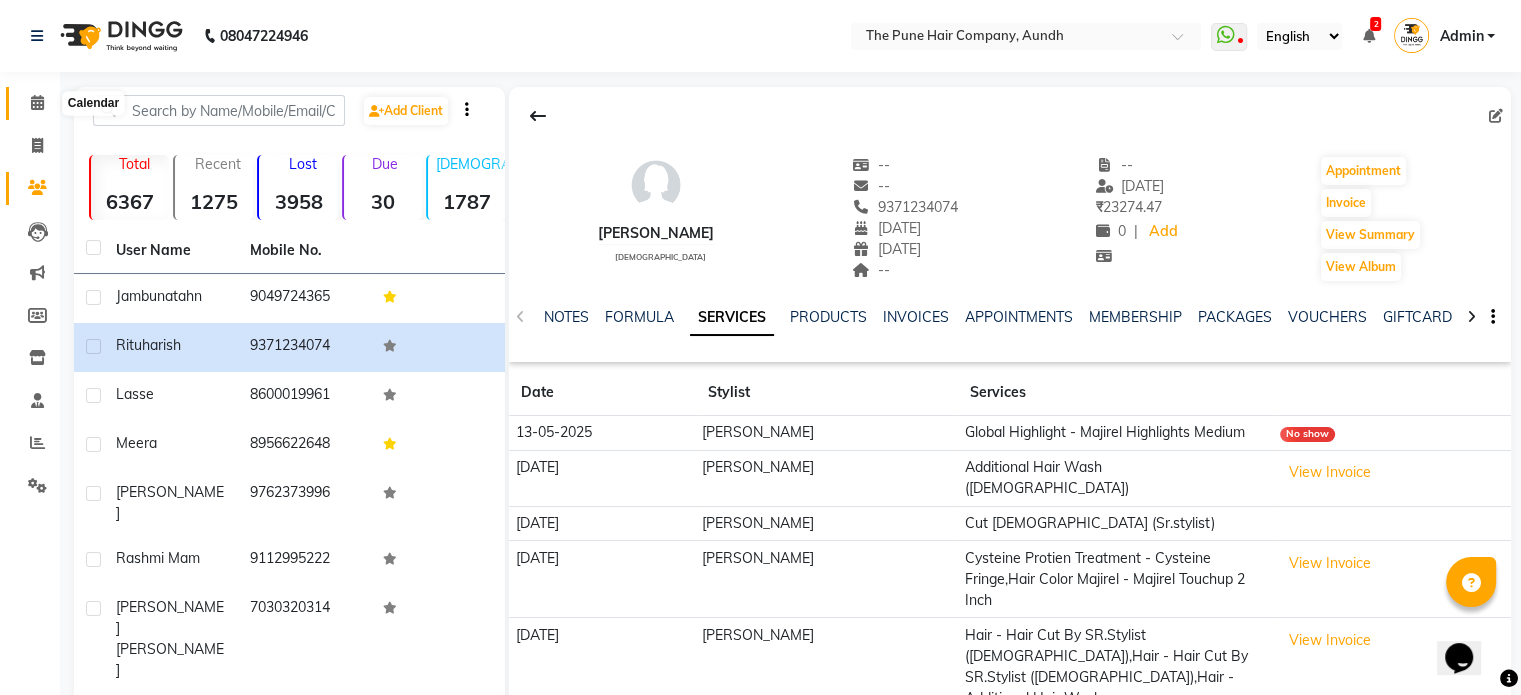 click 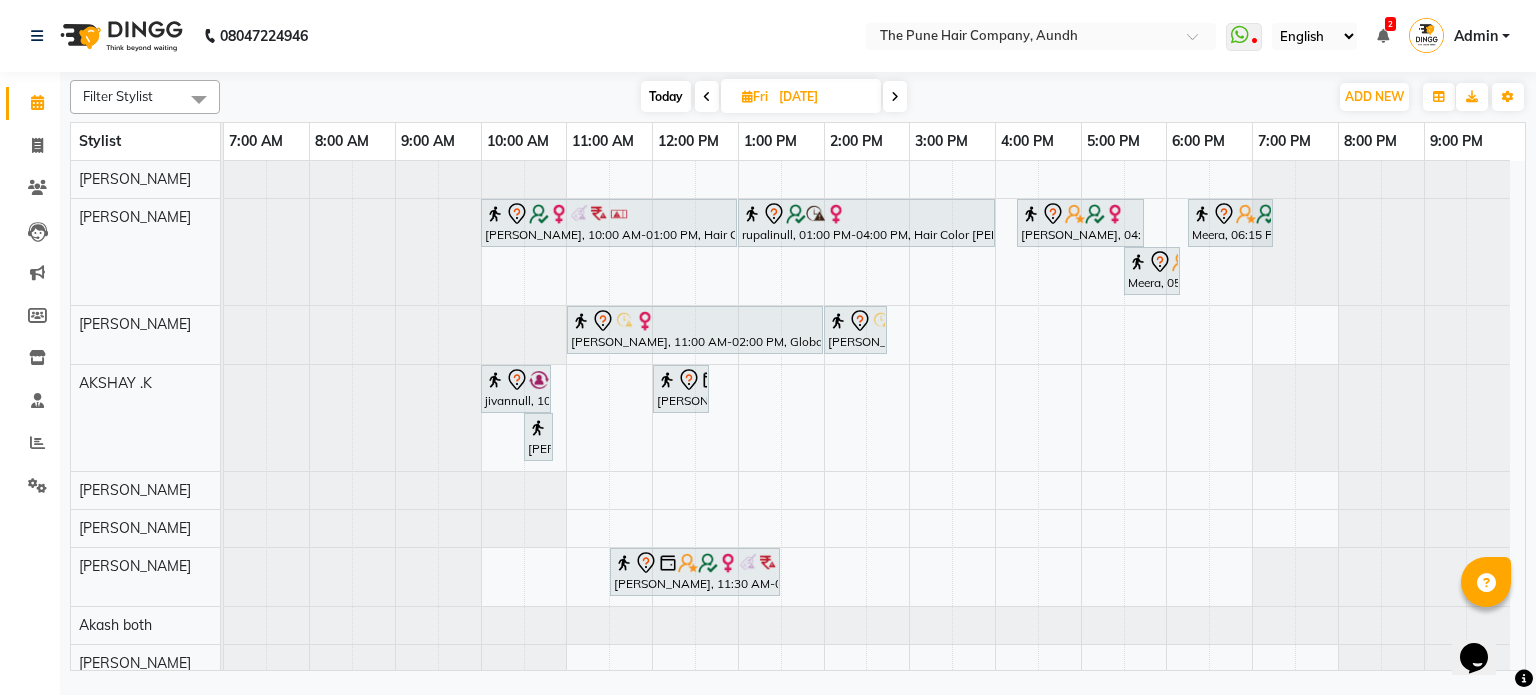 click at bounding box center [895, 96] 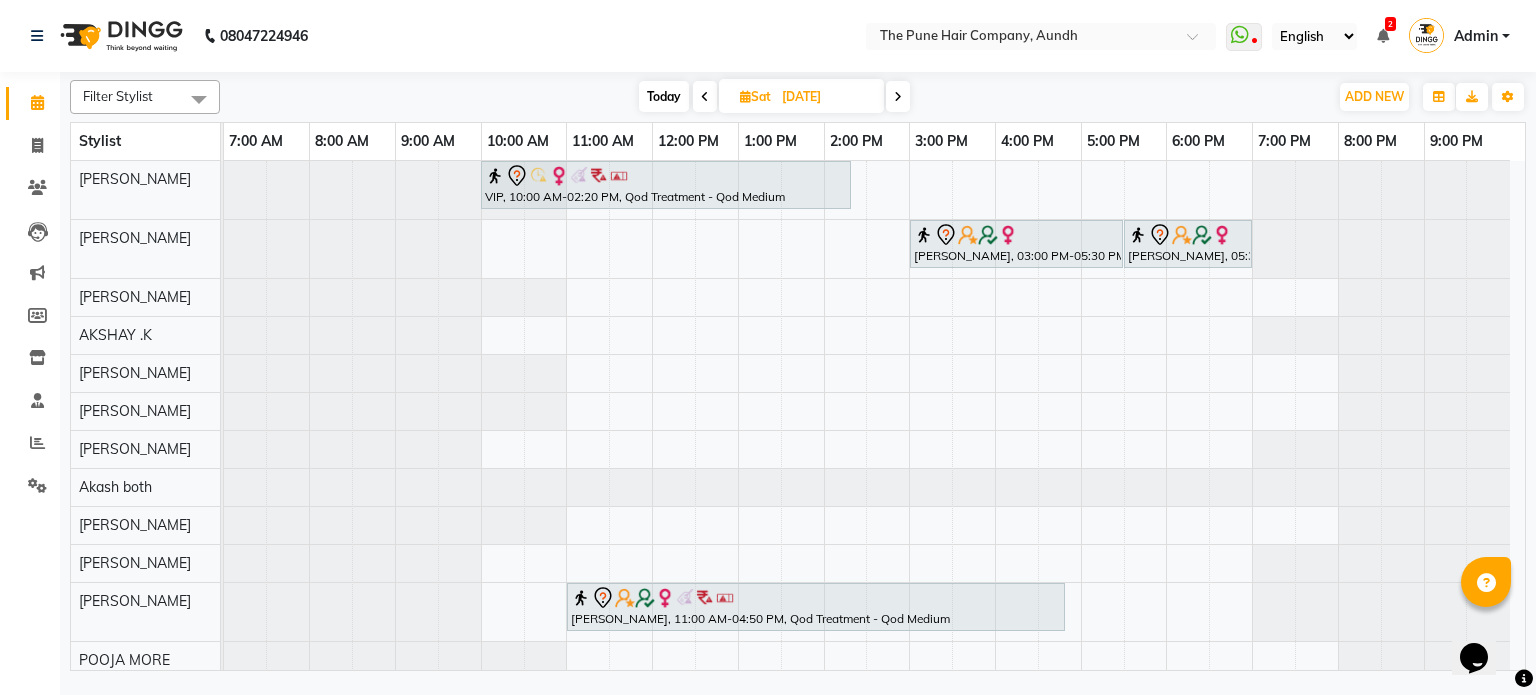 click at bounding box center [898, 97] 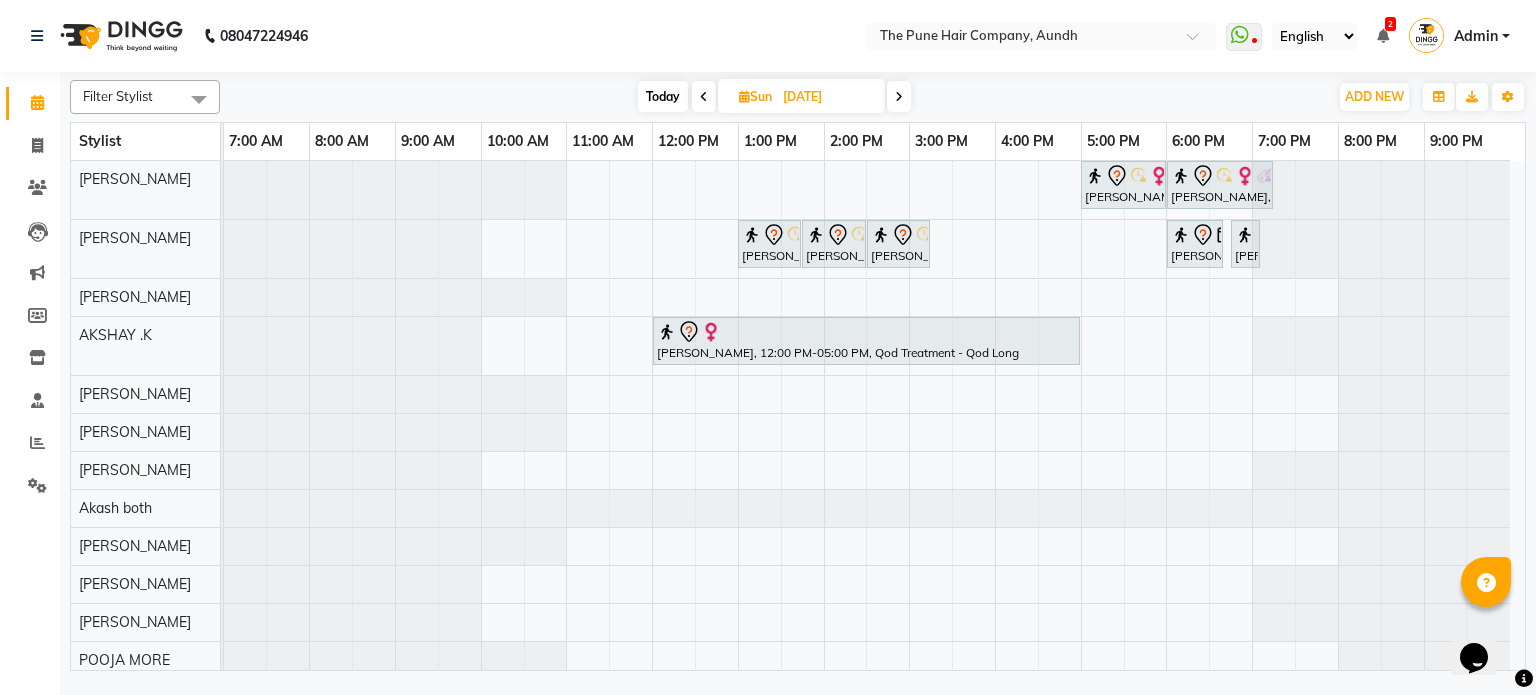click at bounding box center (899, 97) 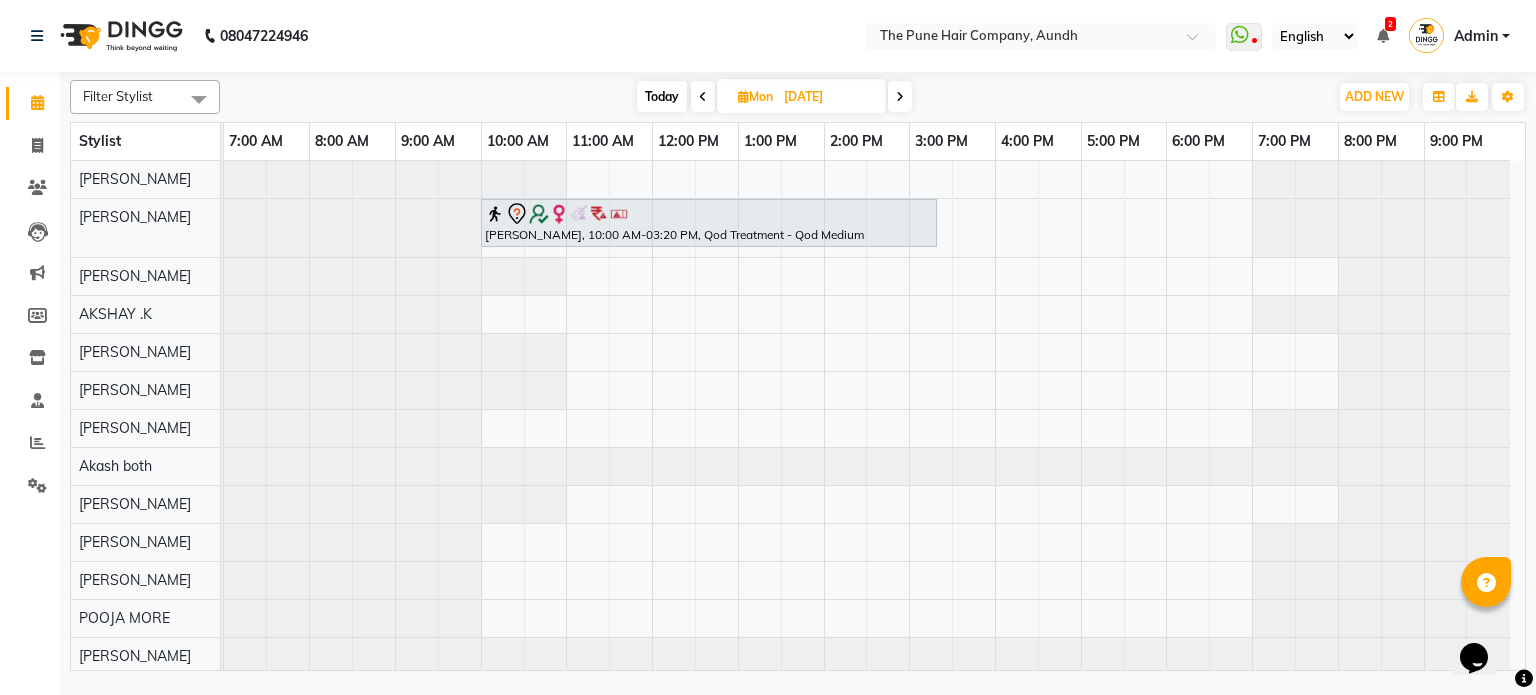 click at bounding box center [900, 97] 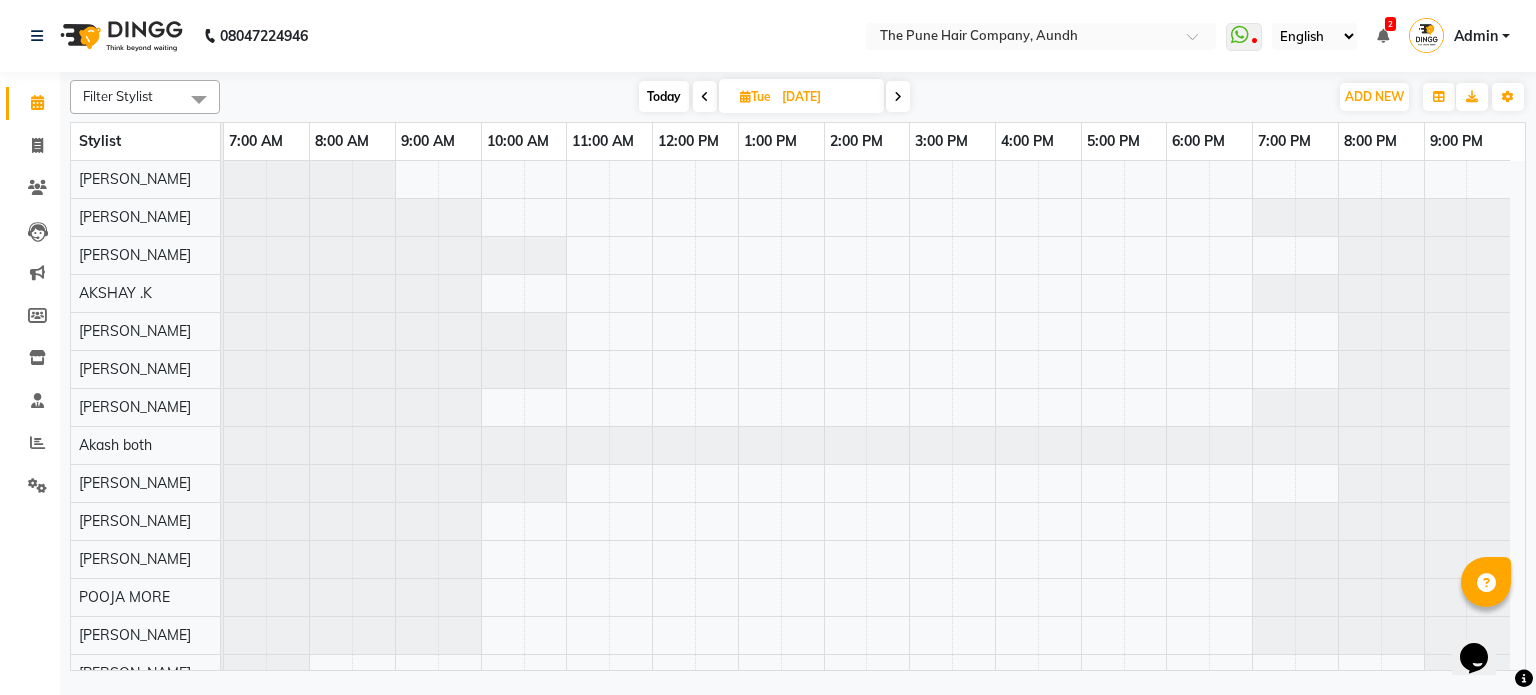 click at bounding box center [898, 97] 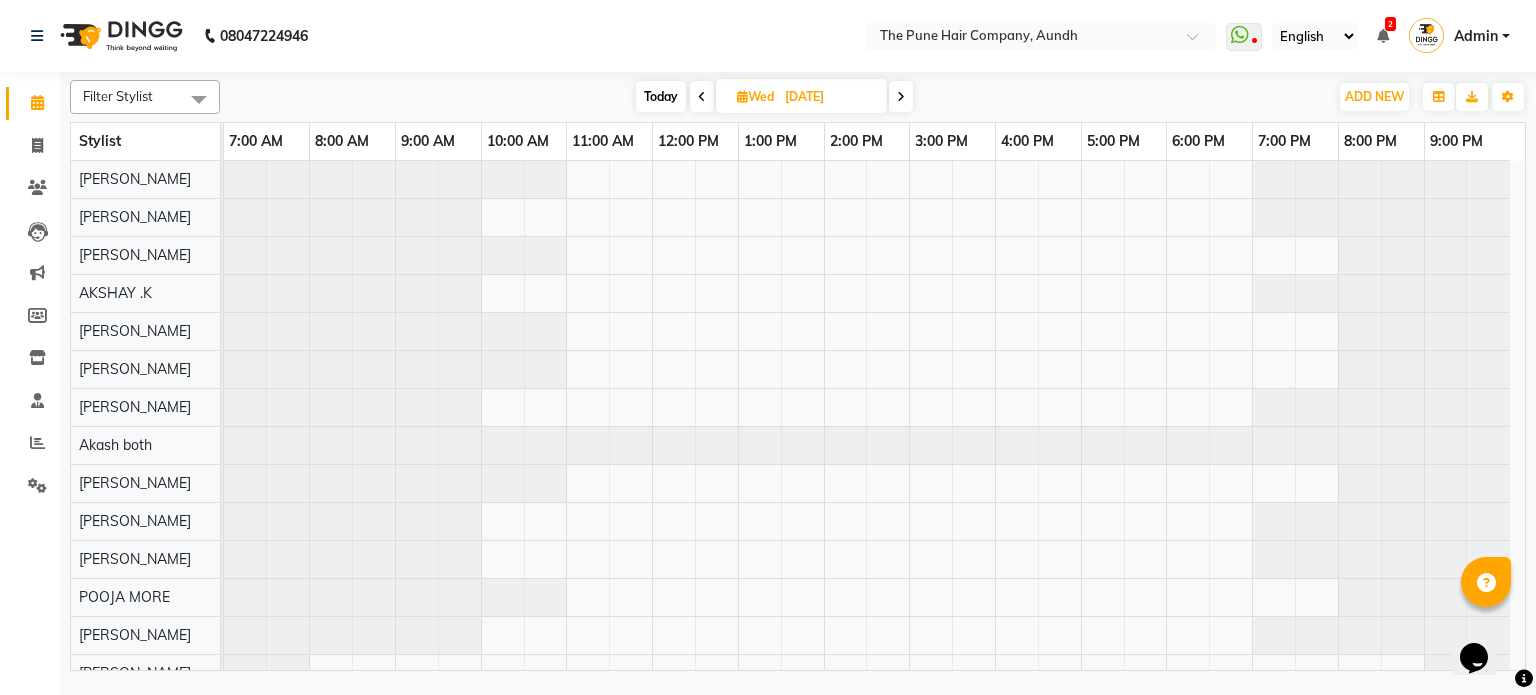 click on "Today" at bounding box center (661, 96) 